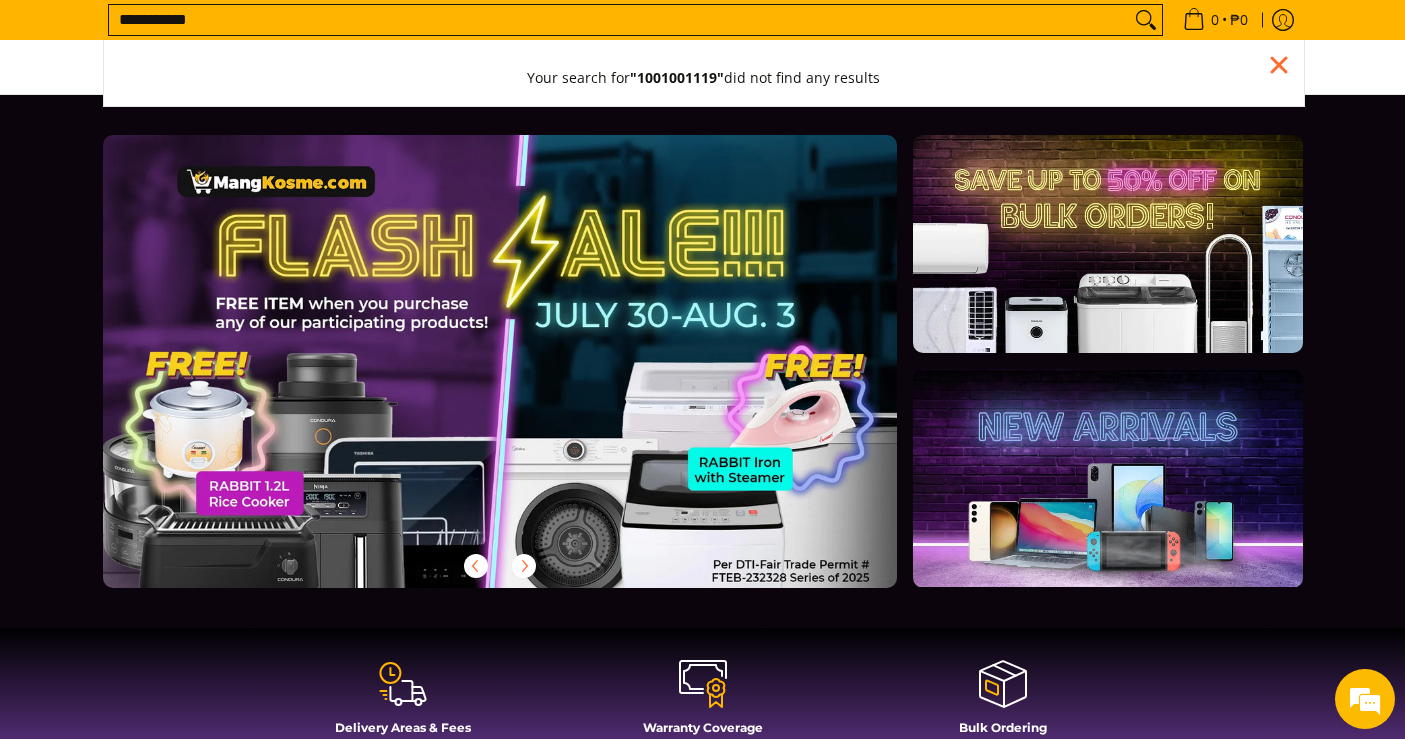 scroll, scrollTop: 0, scrollLeft: 0, axis: both 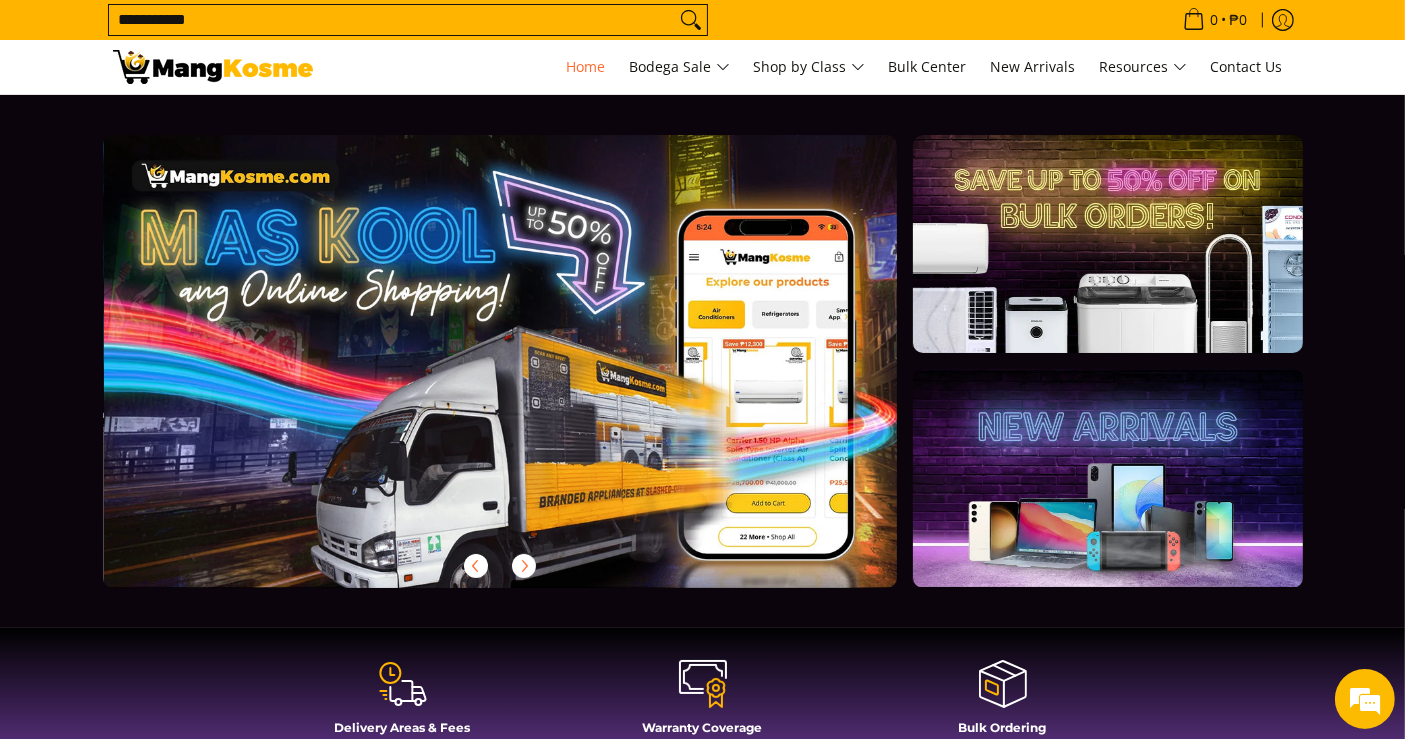 click on "0
Log in
Create an Account" at bounding box center (702, 67) 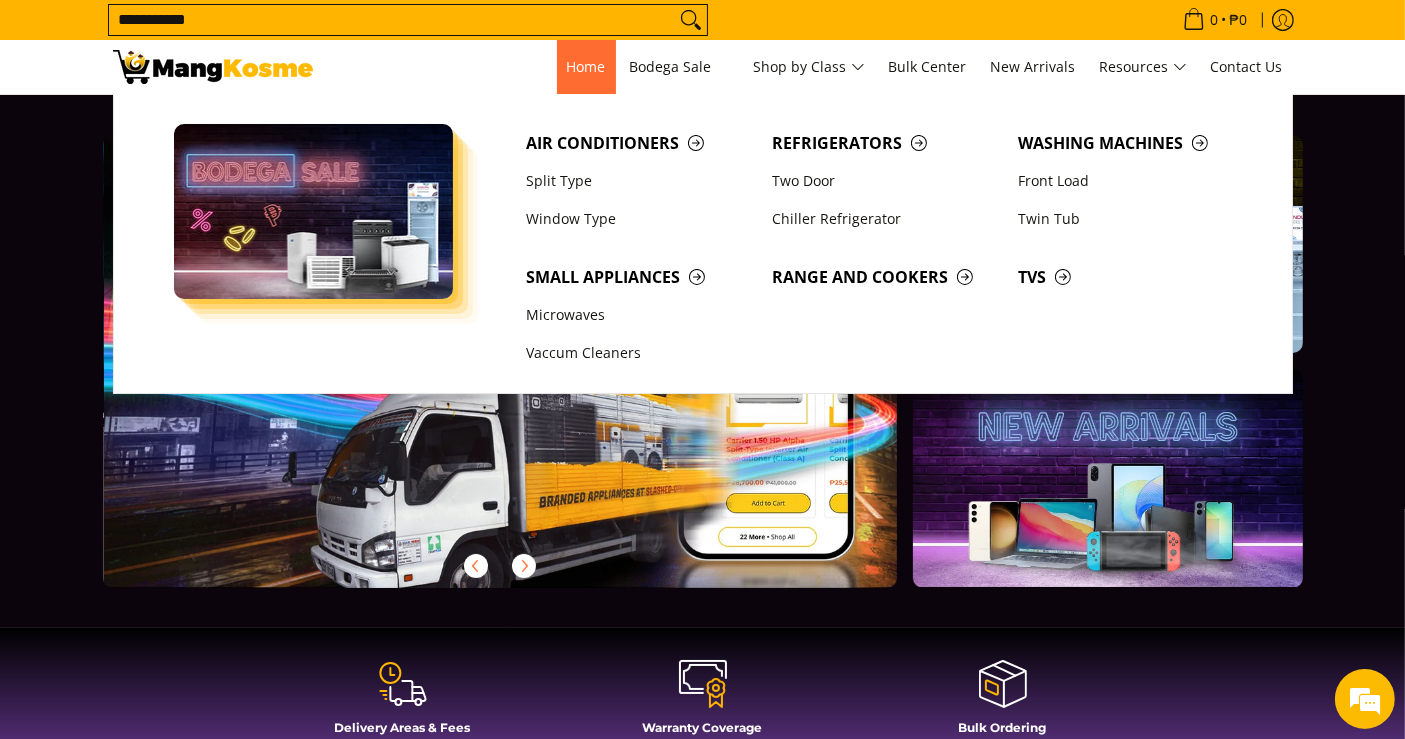 click on "Home" at bounding box center (586, 66) 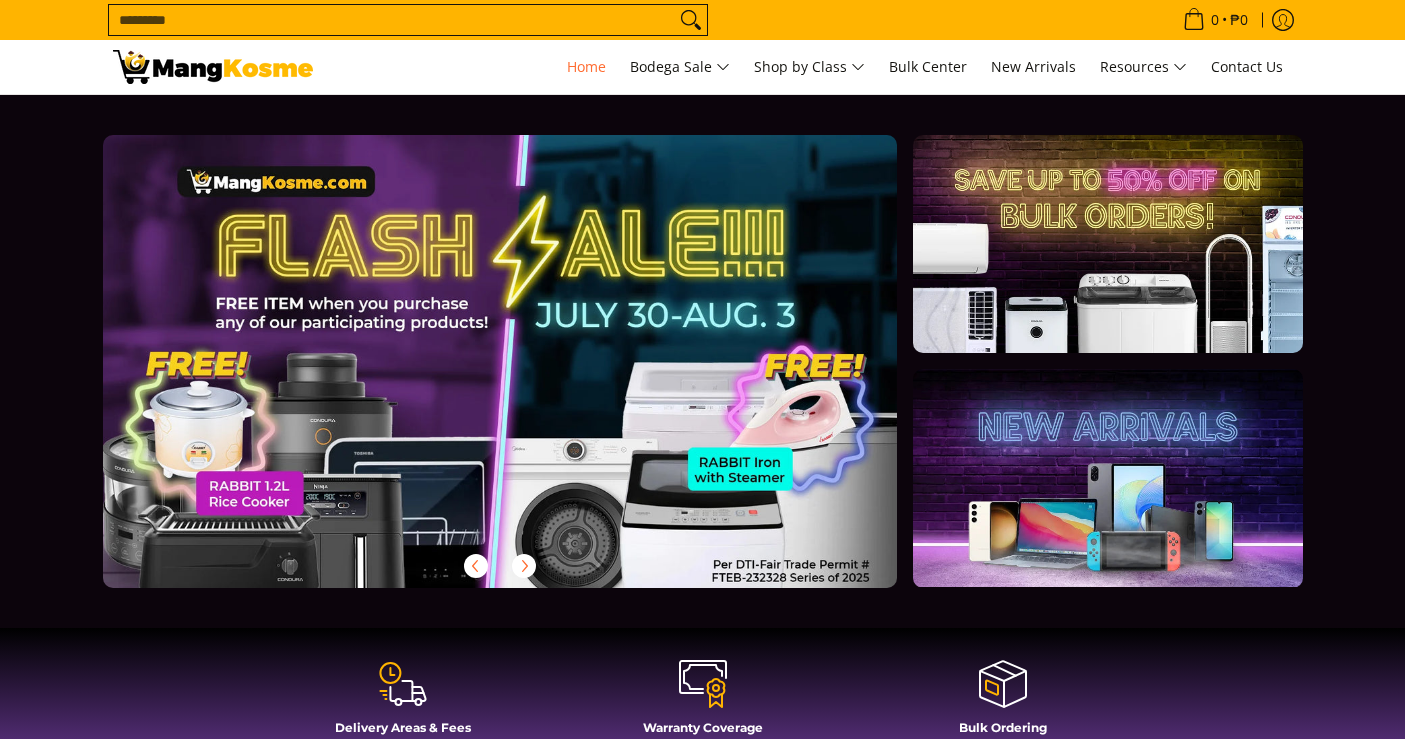 scroll, scrollTop: 0, scrollLeft: 0, axis: both 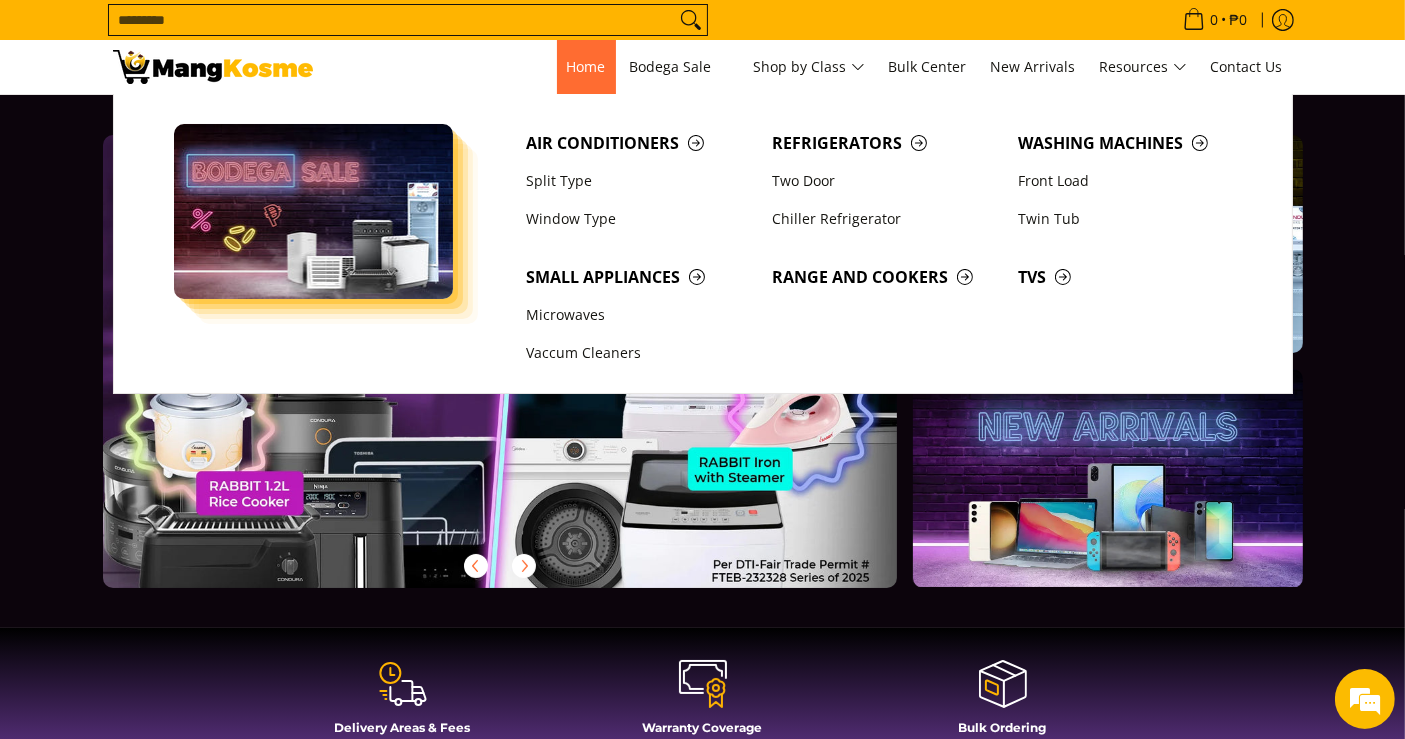 click on "Home" at bounding box center [586, 66] 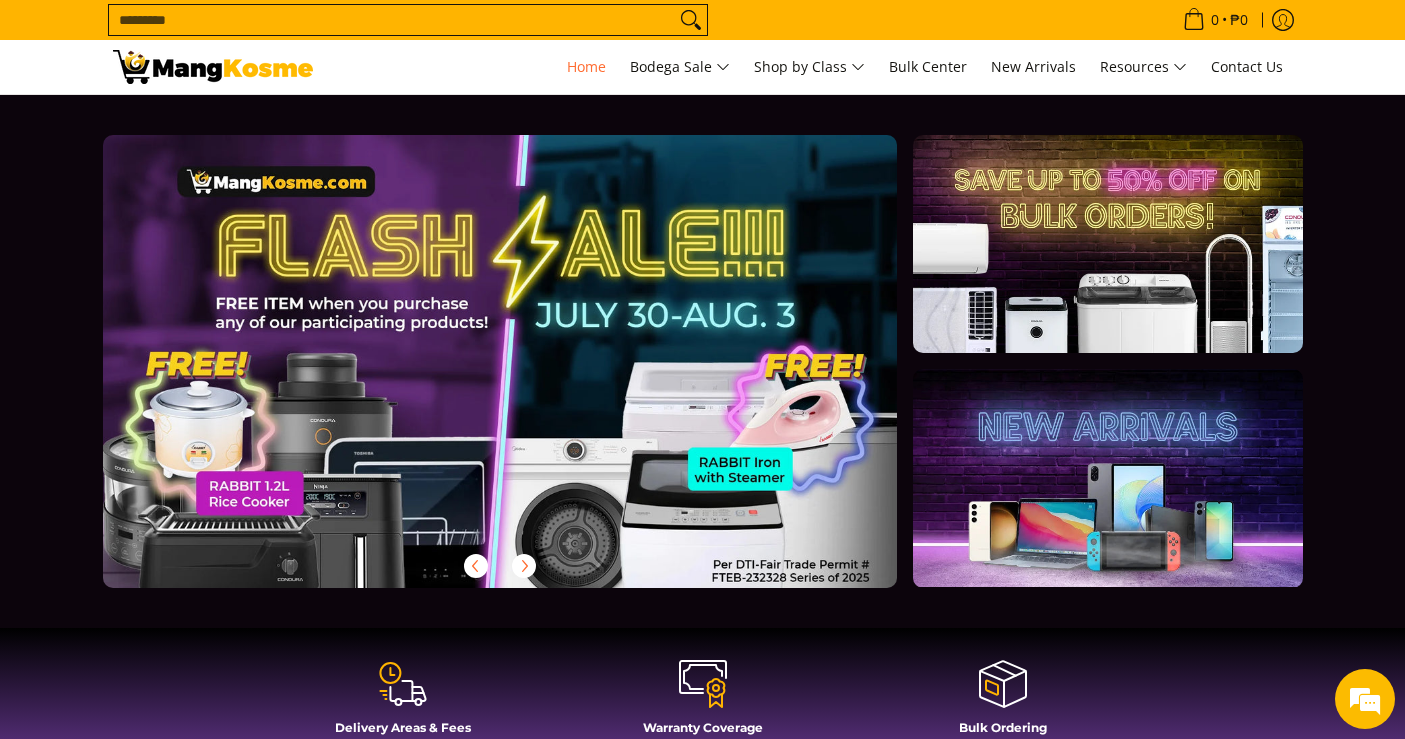 scroll, scrollTop: 555, scrollLeft: 0, axis: vertical 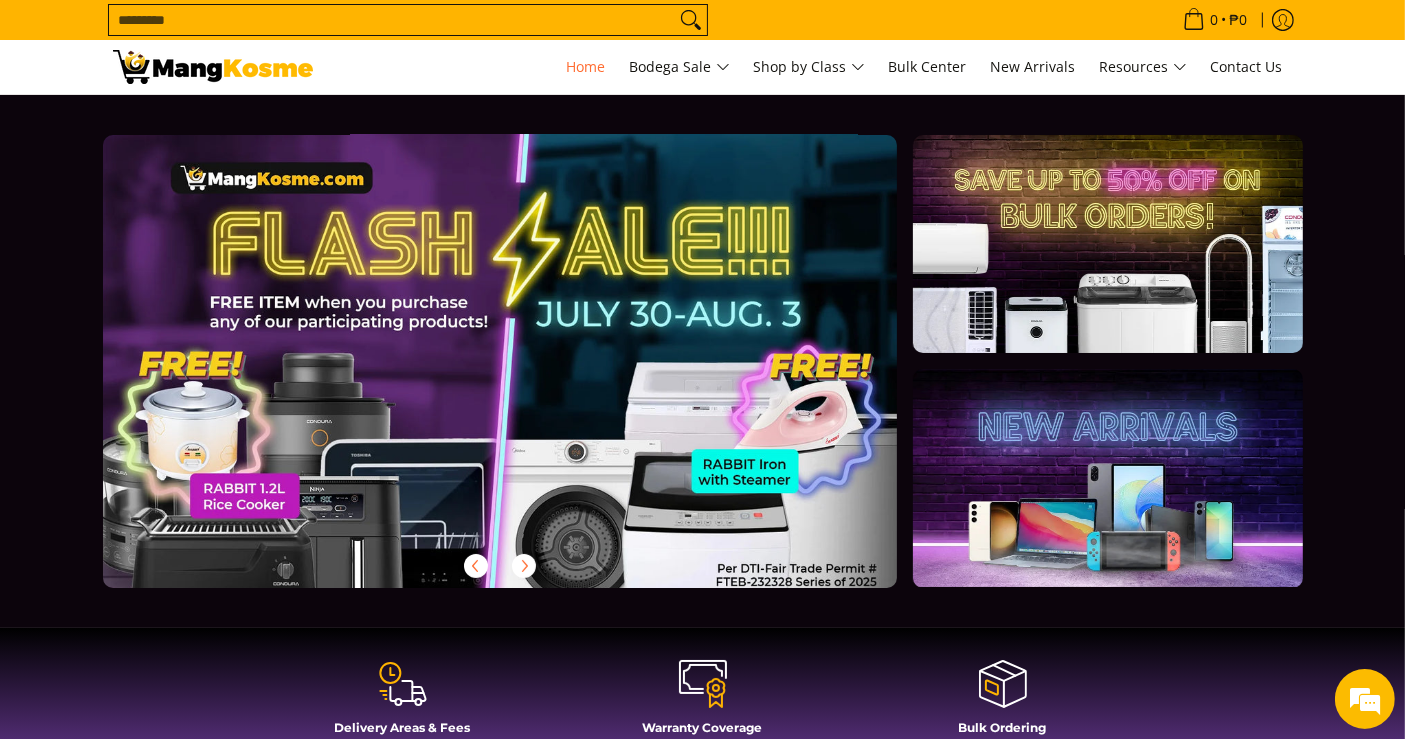 click at bounding box center [532, 377] 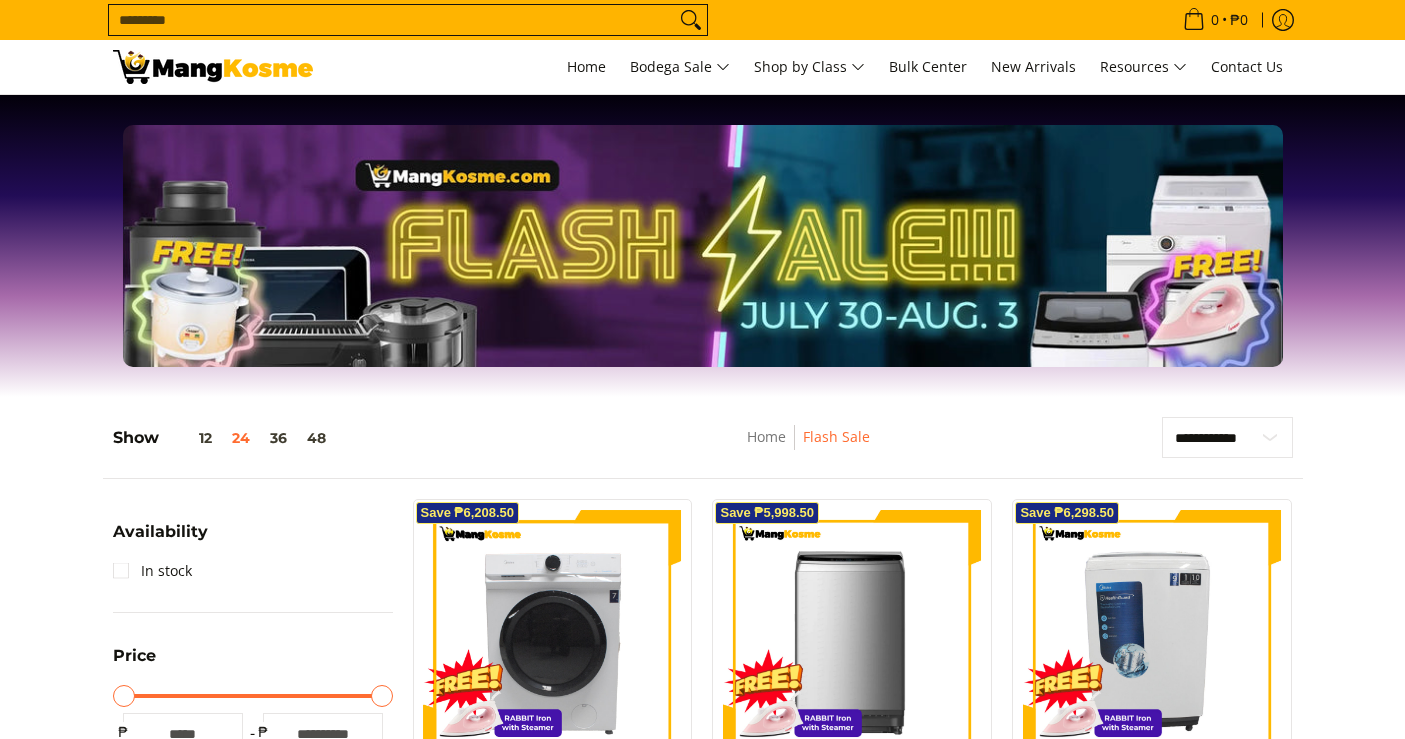 scroll, scrollTop: 111, scrollLeft: 0, axis: vertical 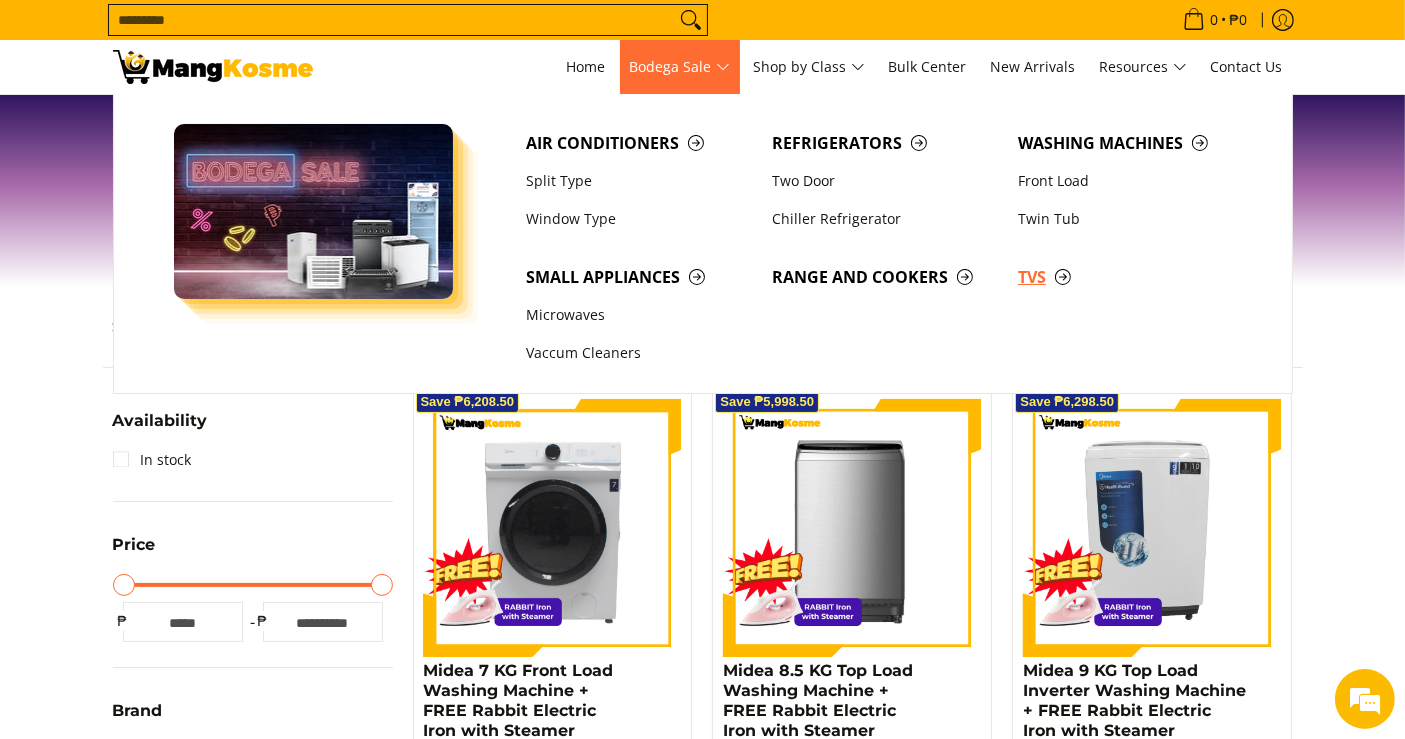 click on "TVs" at bounding box center (1131, 277) 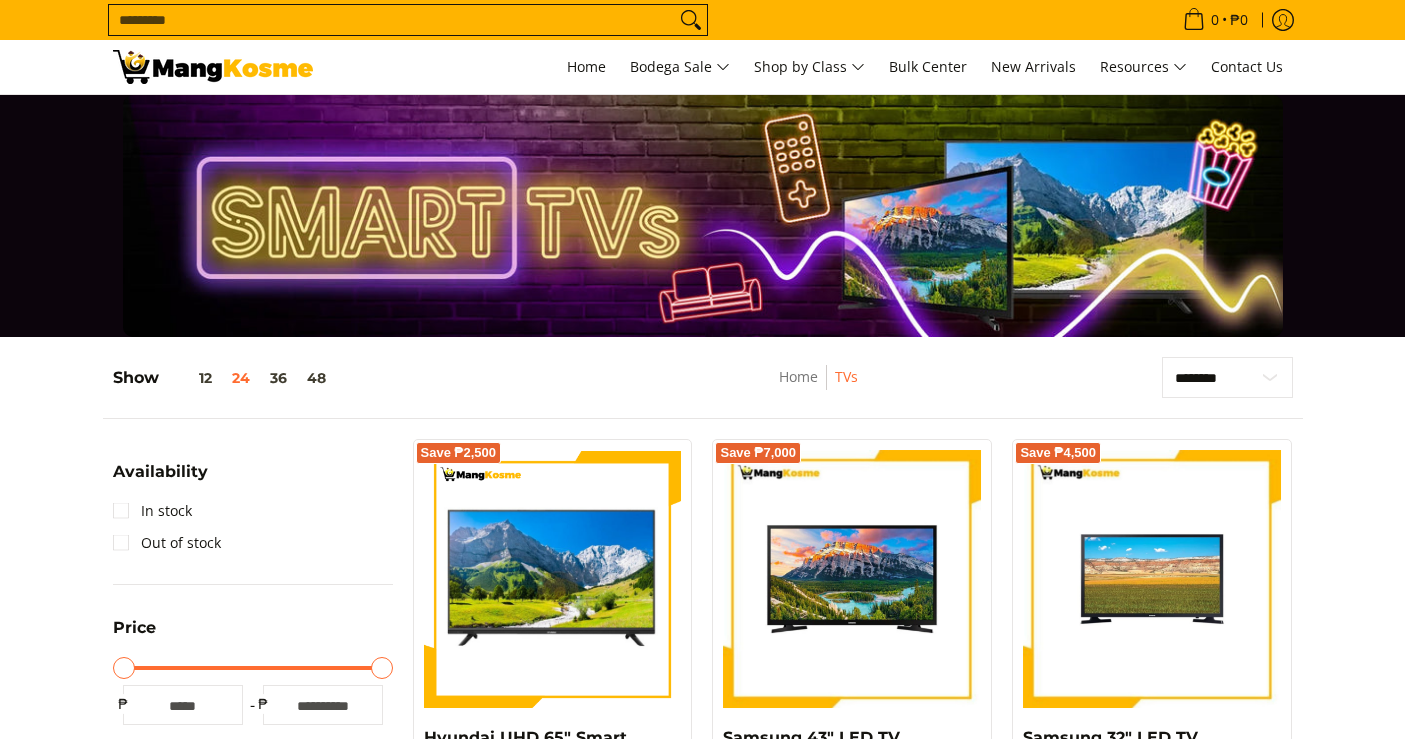 scroll, scrollTop: 444, scrollLeft: 0, axis: vertical 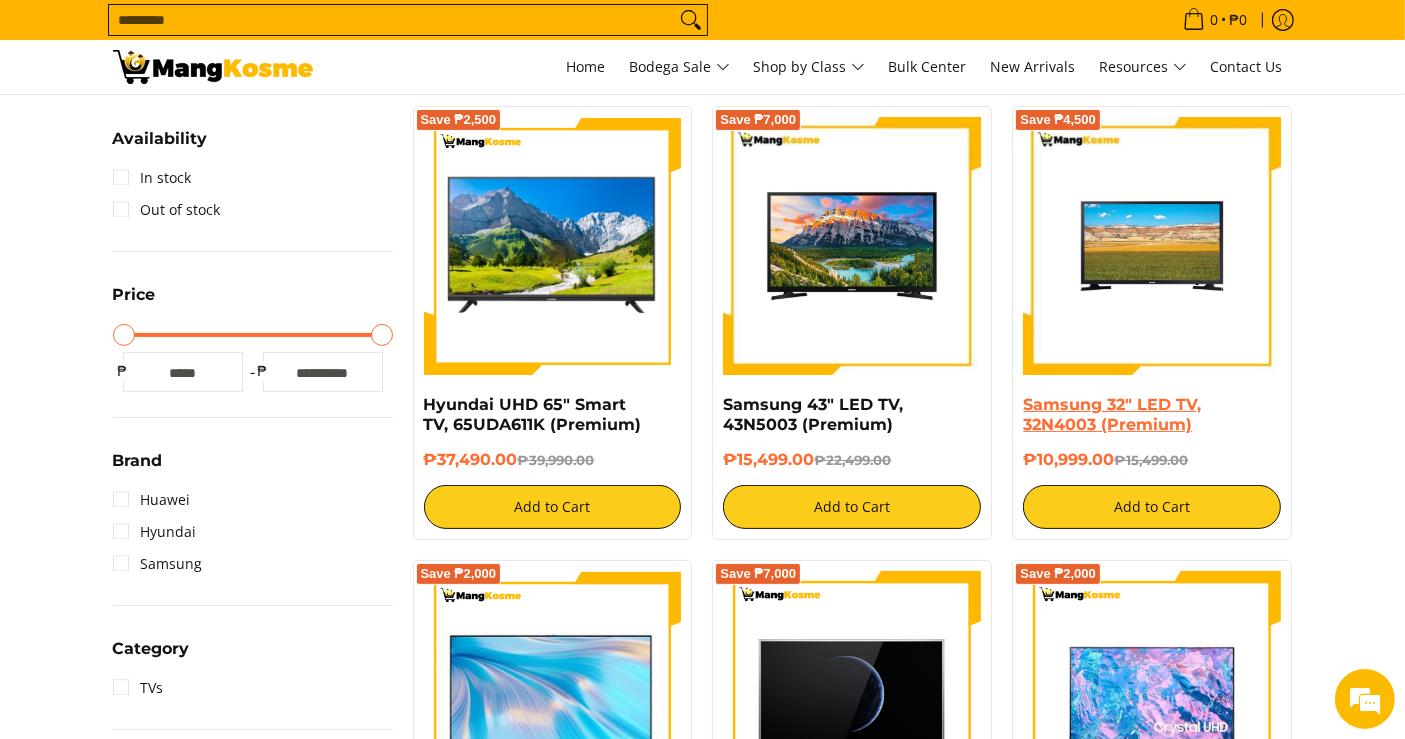 click on "Samsung 32" LED TV, 32N4003 (Premium)" at bounding box center [1112, 414] 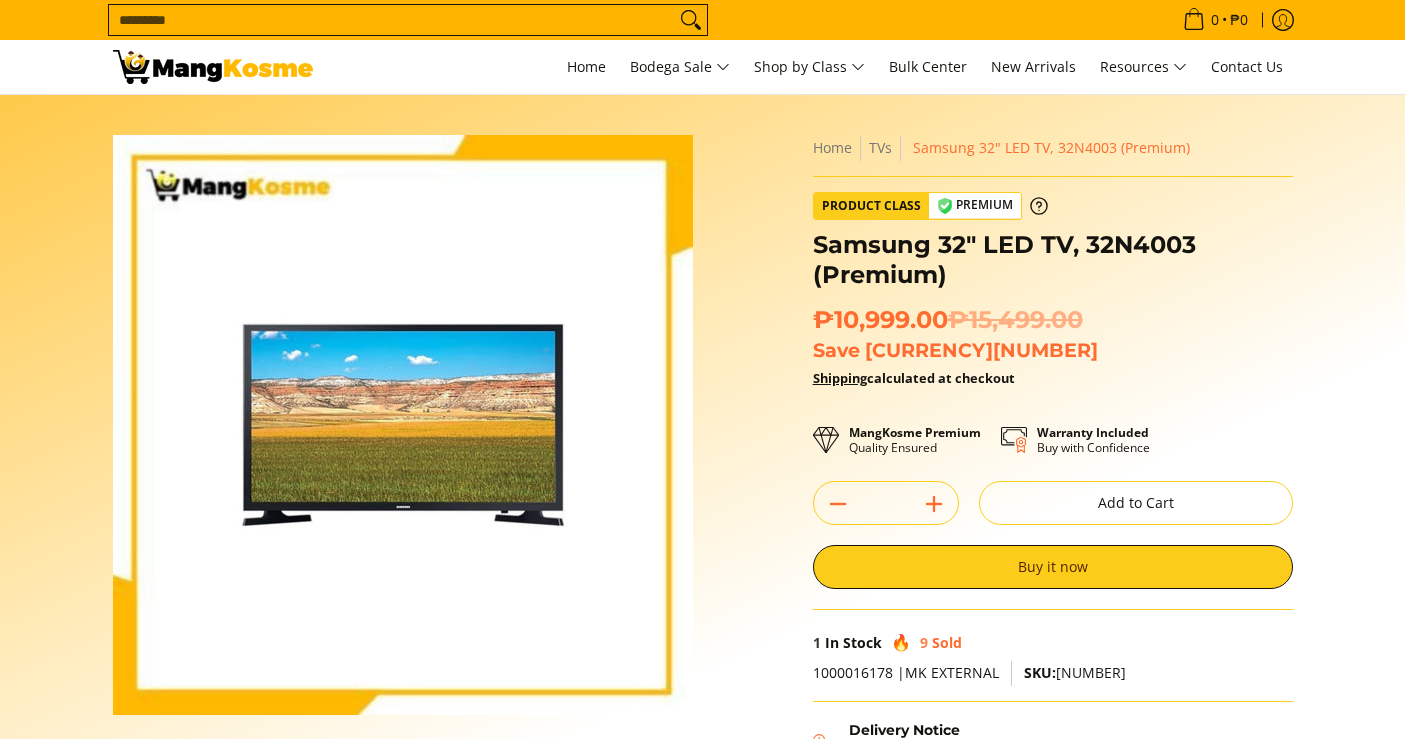 scroll, scrollTop: 0, scrollLeft: 0, axis: both 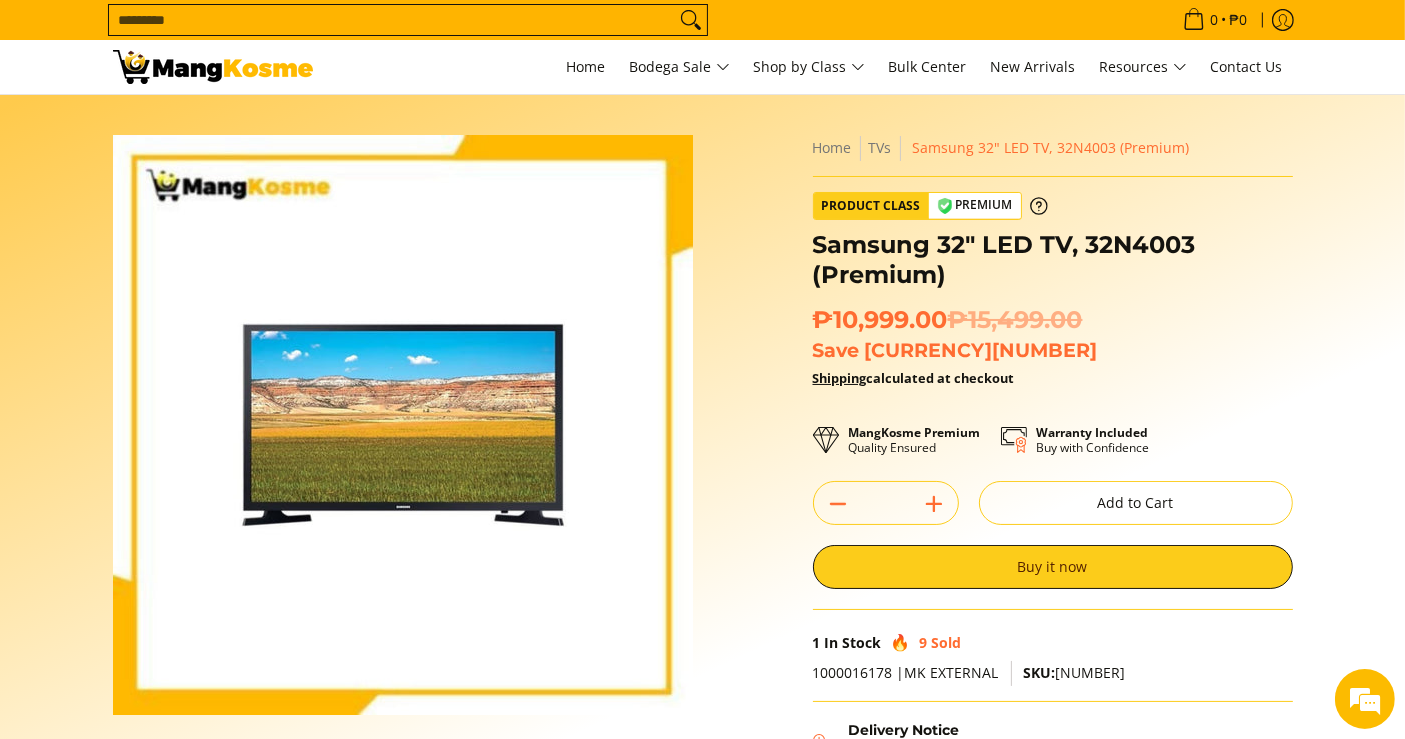 click on "₱10,999.00  ₱15,499.00" at bounding box center (948, 320) 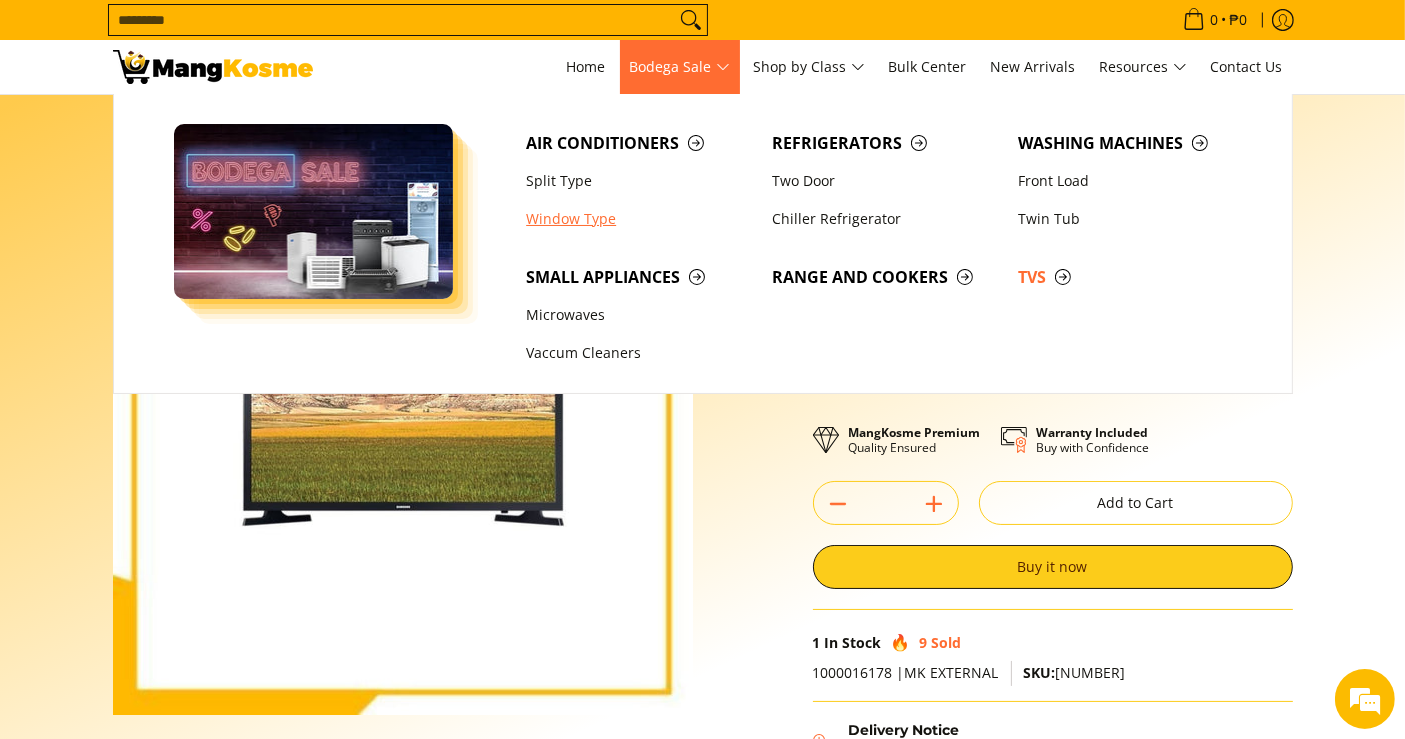 click on "Window Type" at bounding box center [639, 219] 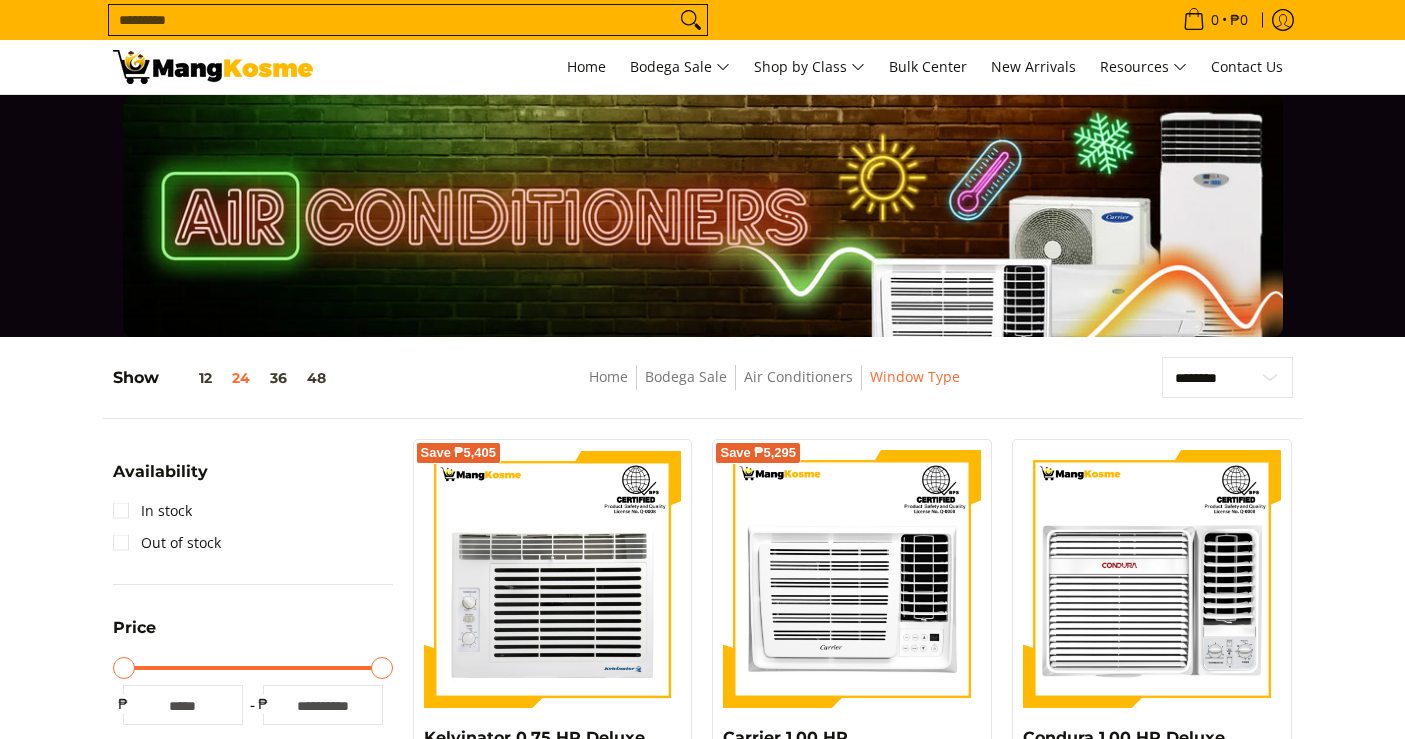scroll, scrollTop: 888, scrollLeft: 0, axis: vertical 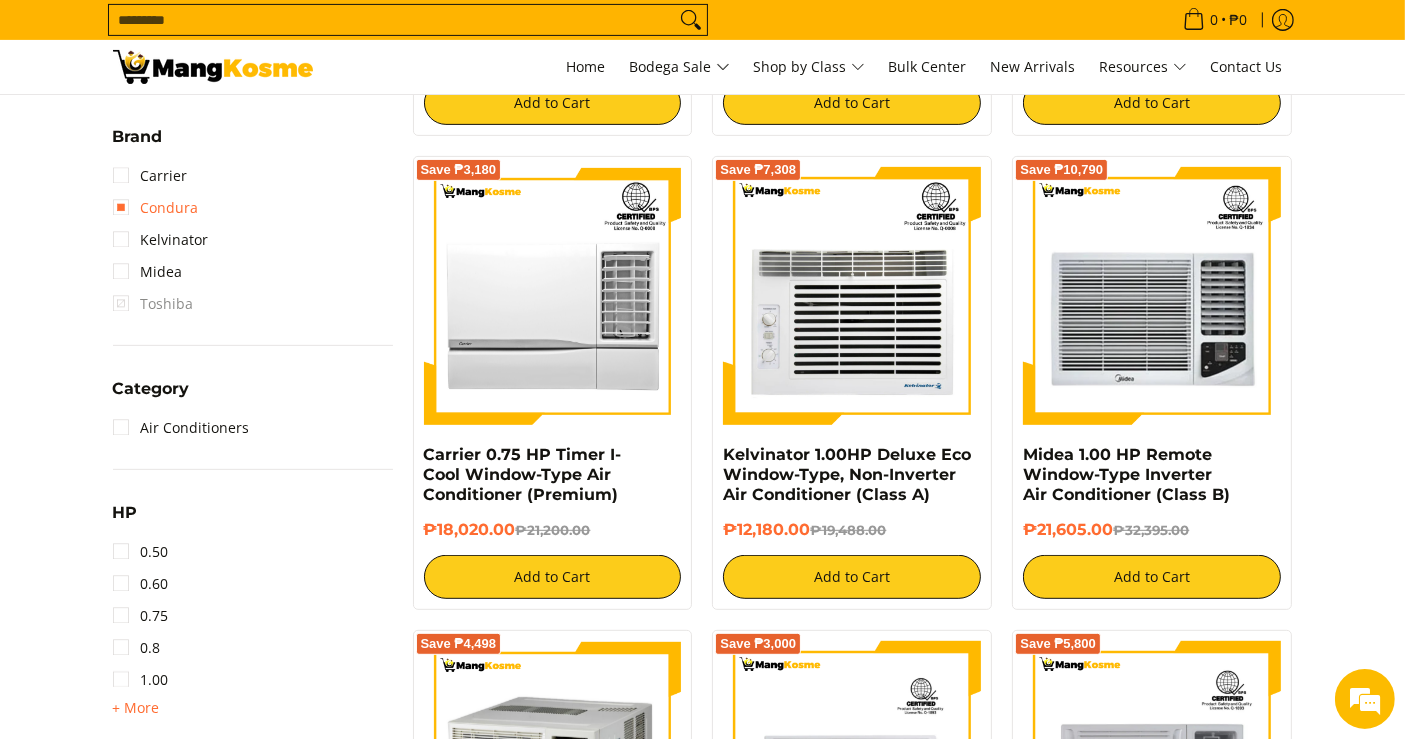 click on "Condura" at bounding box center [156, 208] 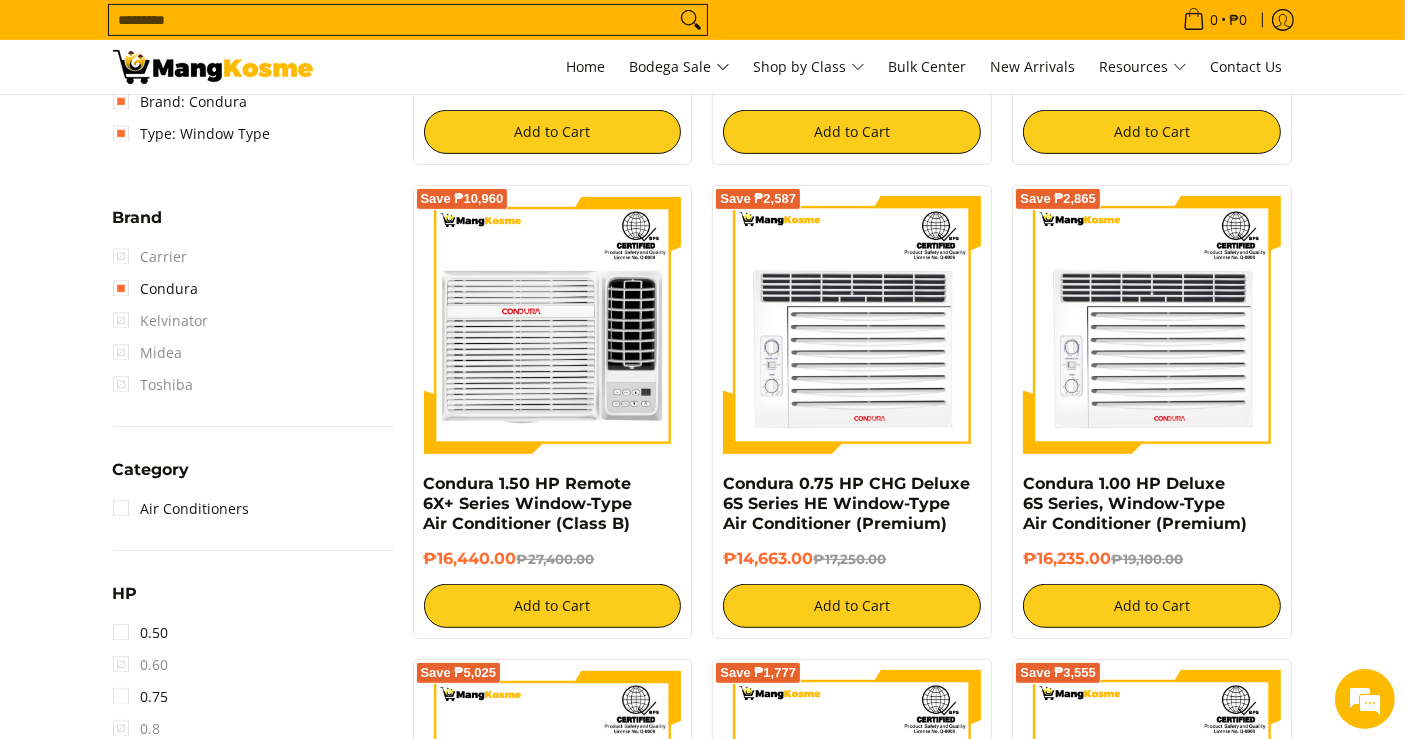 scroll, scrollTop: 928, scrollLeft: 0, axis: vertical 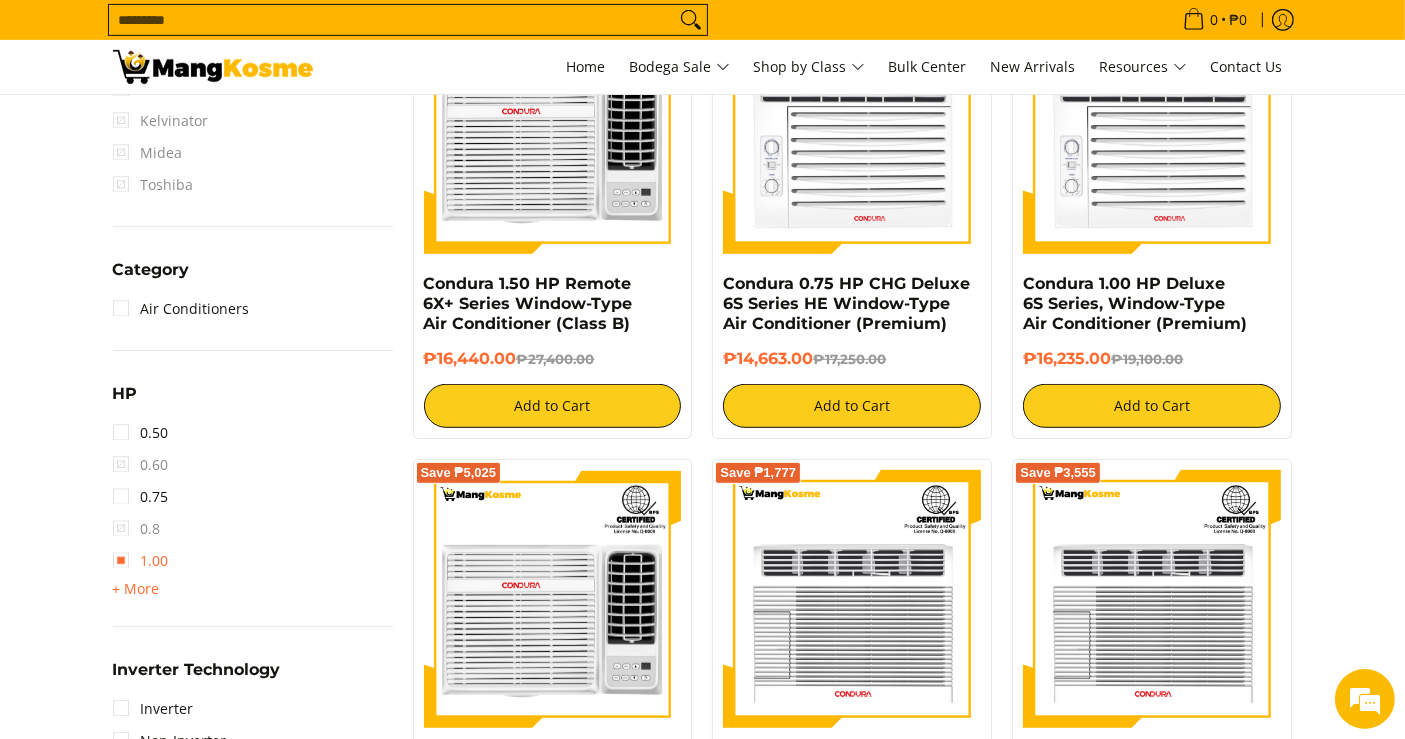 click on "1.00" at bounding box center [141, 561] 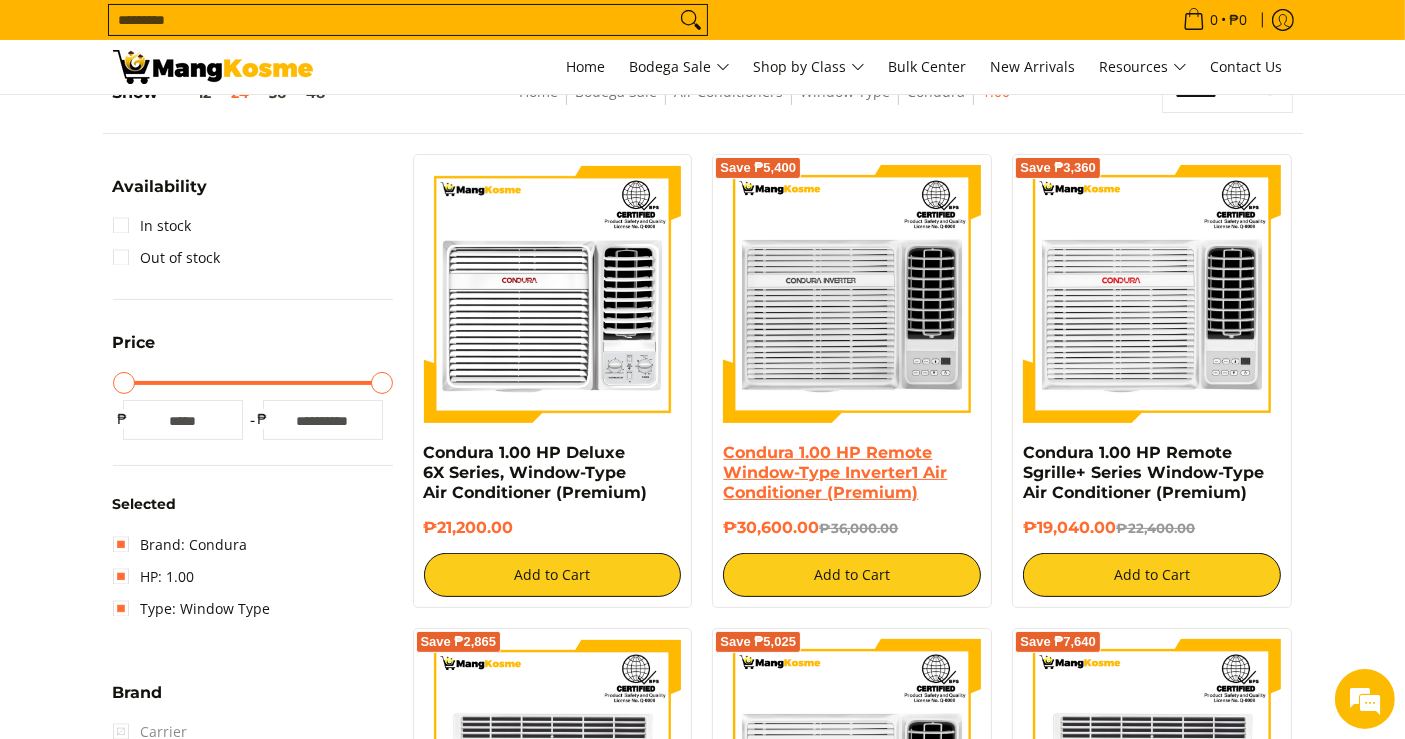 scroll, scrollTop: 261, scrollLeft: 0, axis: vertical 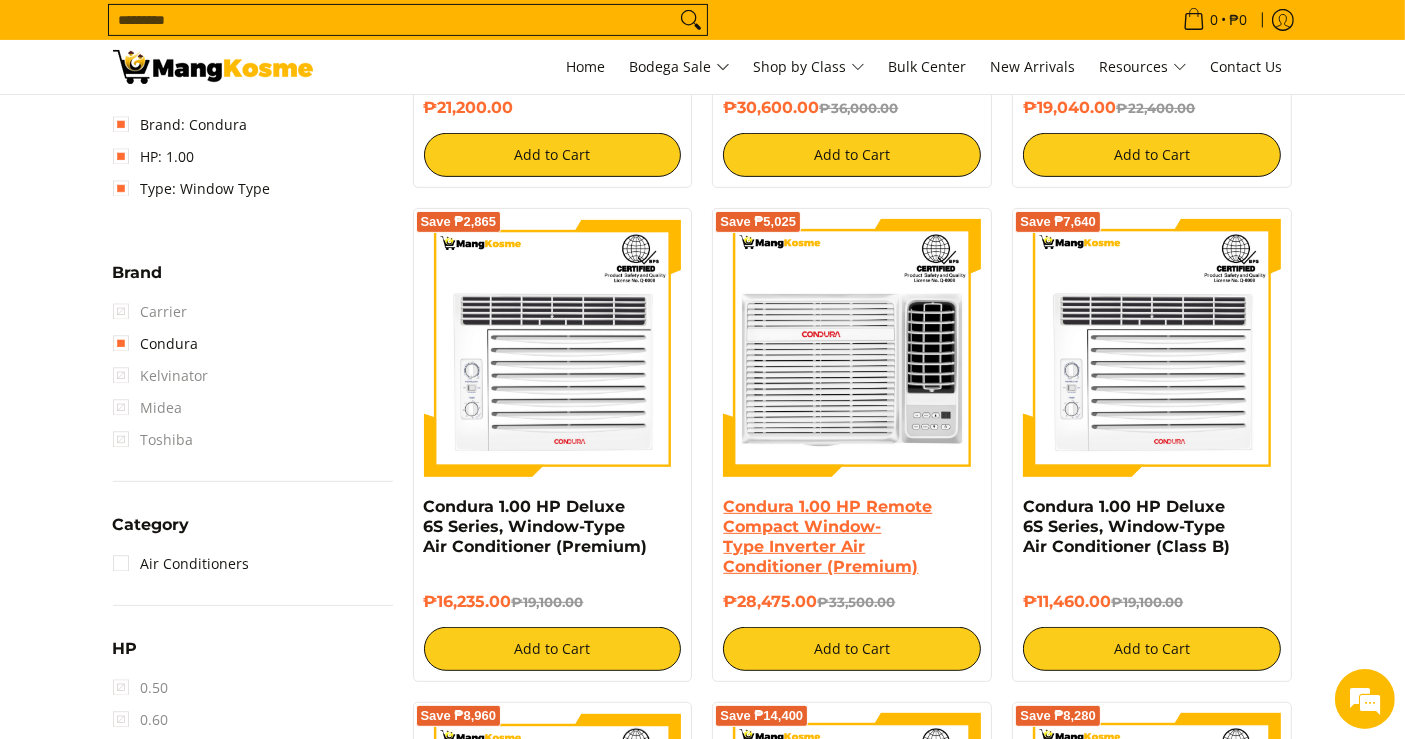 click on "Condura 1.00 HP Remote Compact Window-Type Inverter Air Conditioner (Premium)" at bounding box center [827, 536] 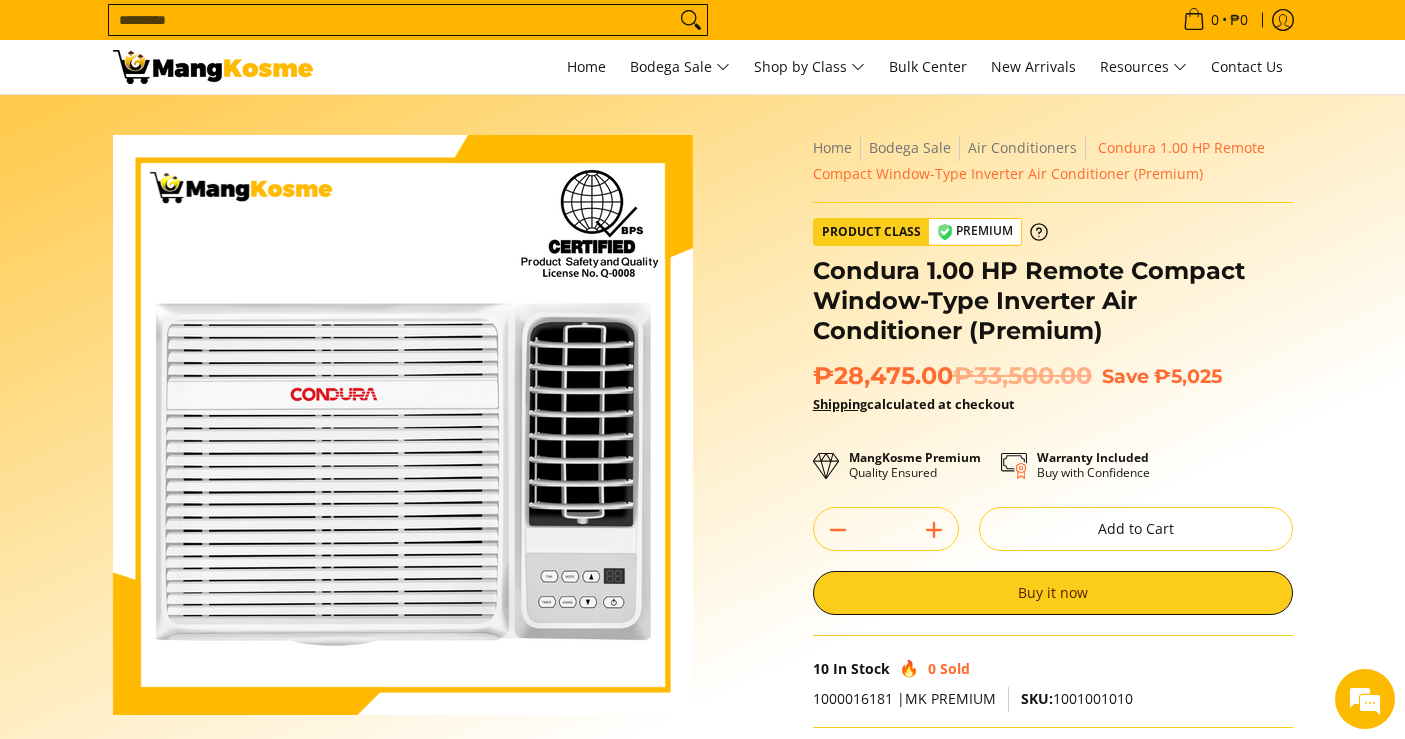 scroll, scrollTop: 0, scrollLeft: 0, axis: both 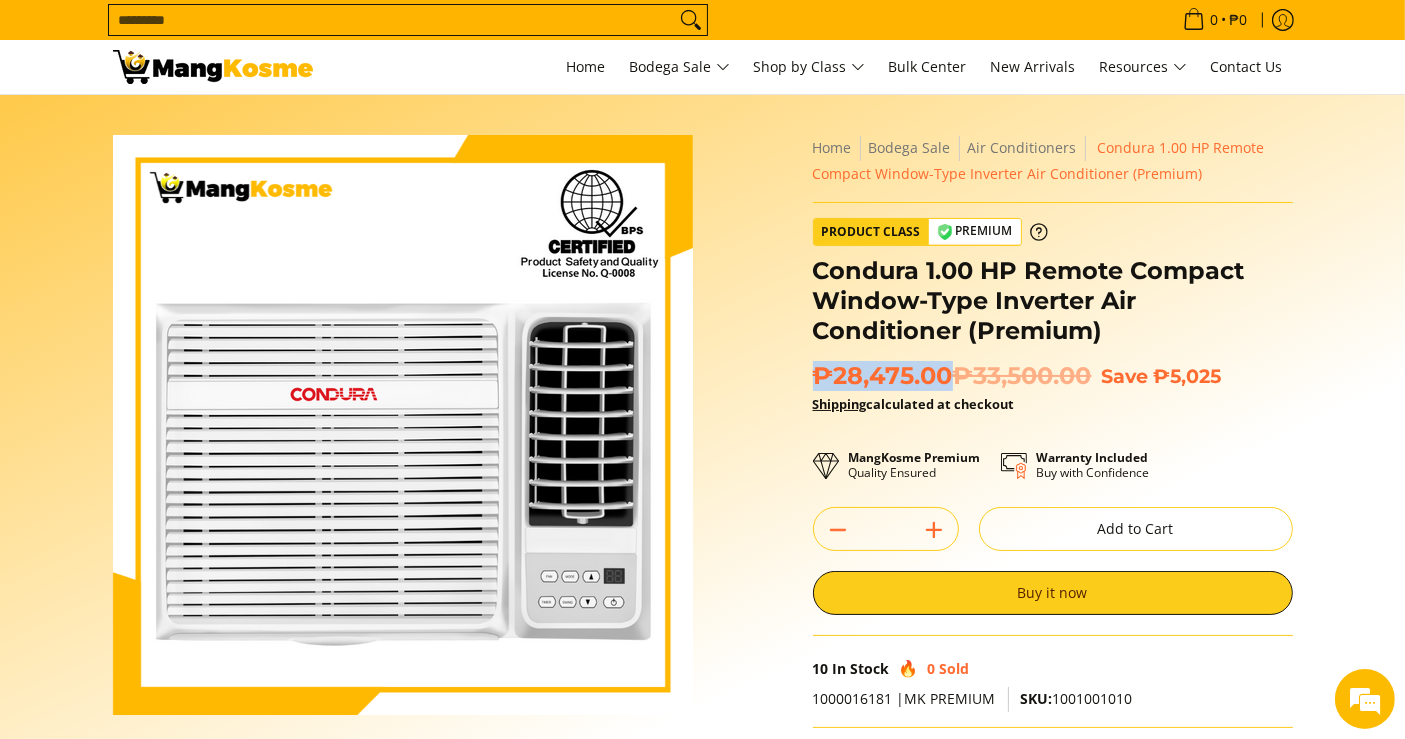 drag, startPoint x: 952, startPoint y: 376, endPoint x: 815, endPoint y: 373, distance: 137.03284 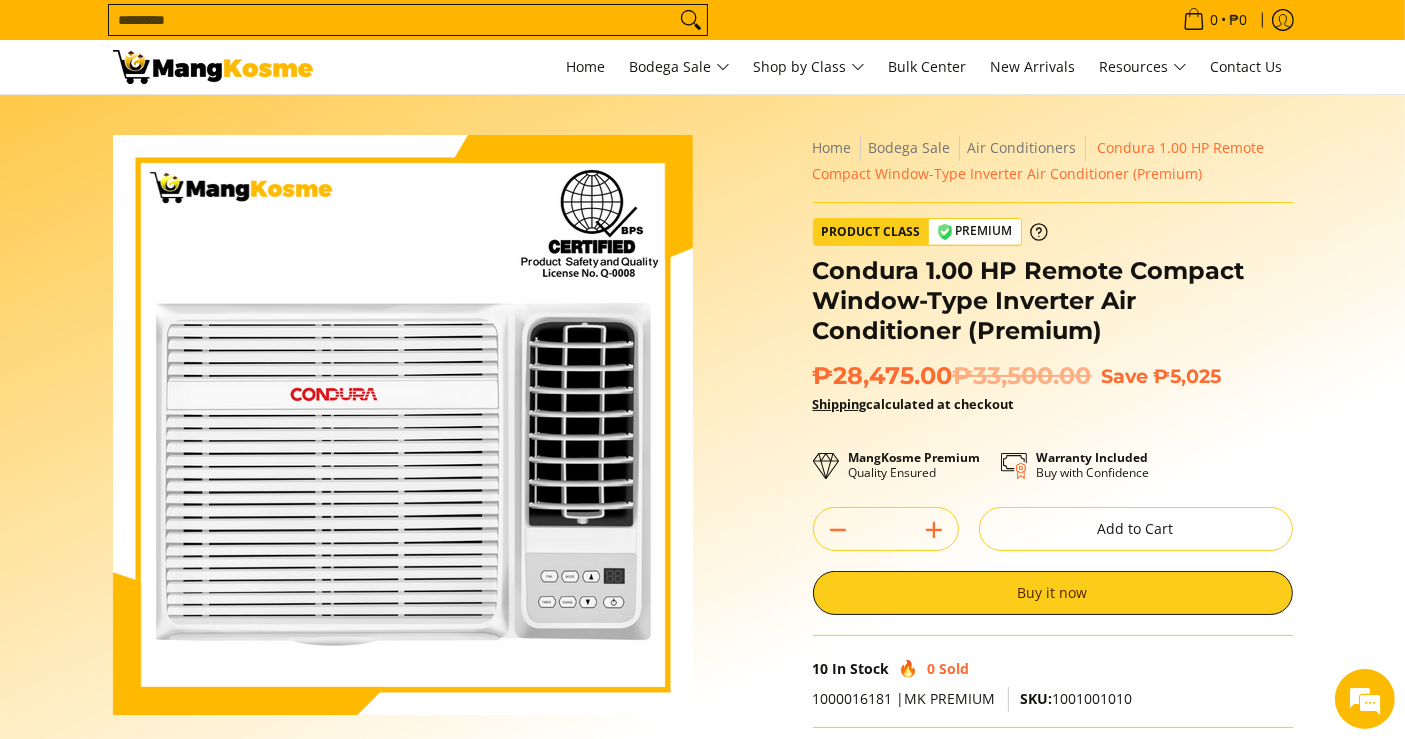 drag, startPoint x: 1056, startPoint y: 325, endPoint x: 1032, endPoint y: 327, distance: 24.083189 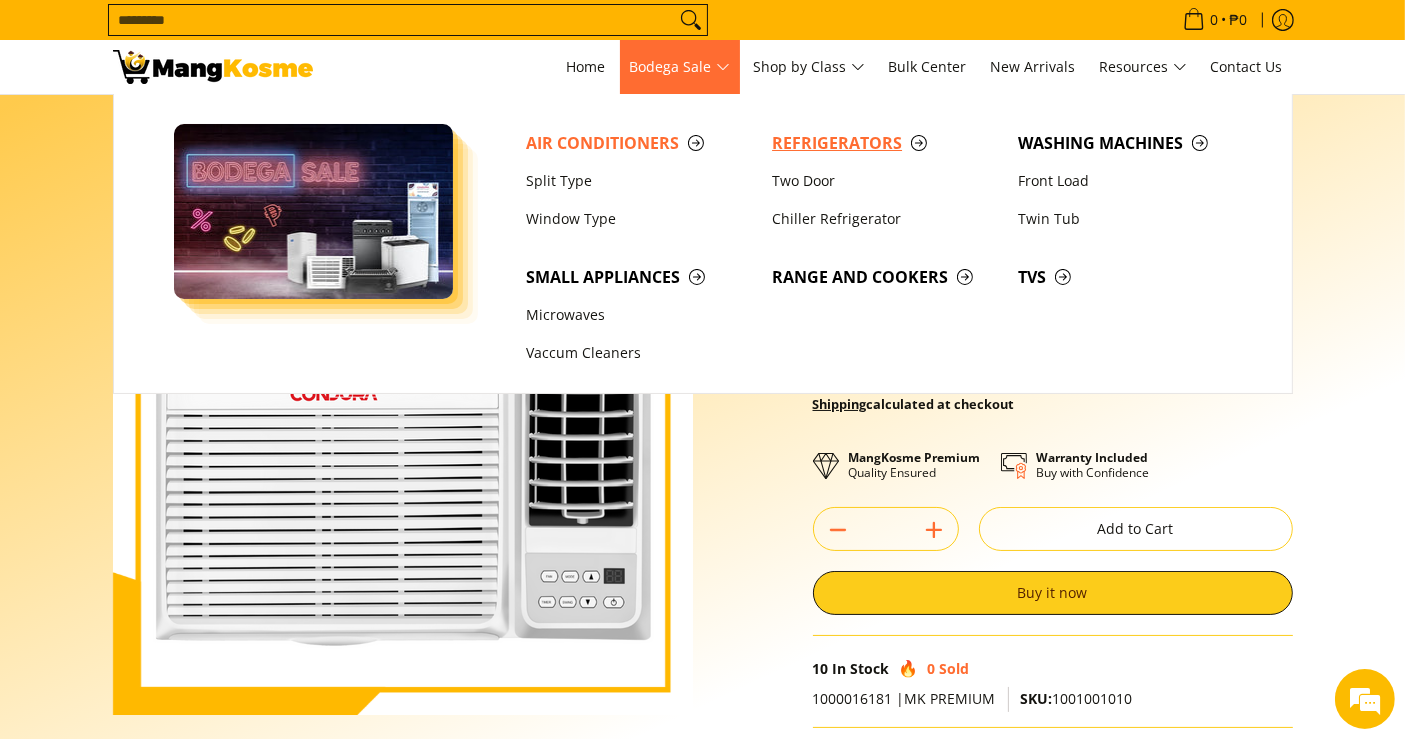 click on "Refrigerators" at bounding box center (885, 143) 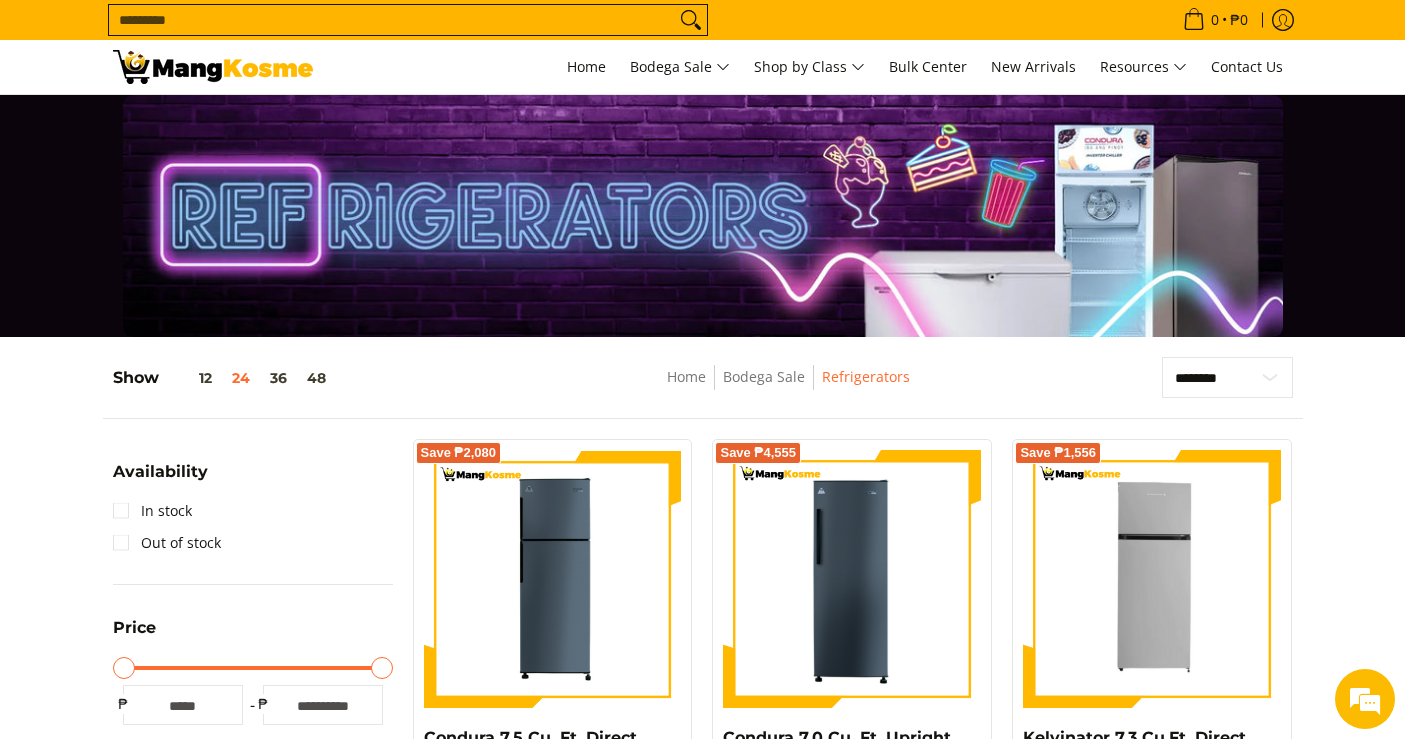 scroll, scrollTop: 0, scrollLeft: 0, axis: both 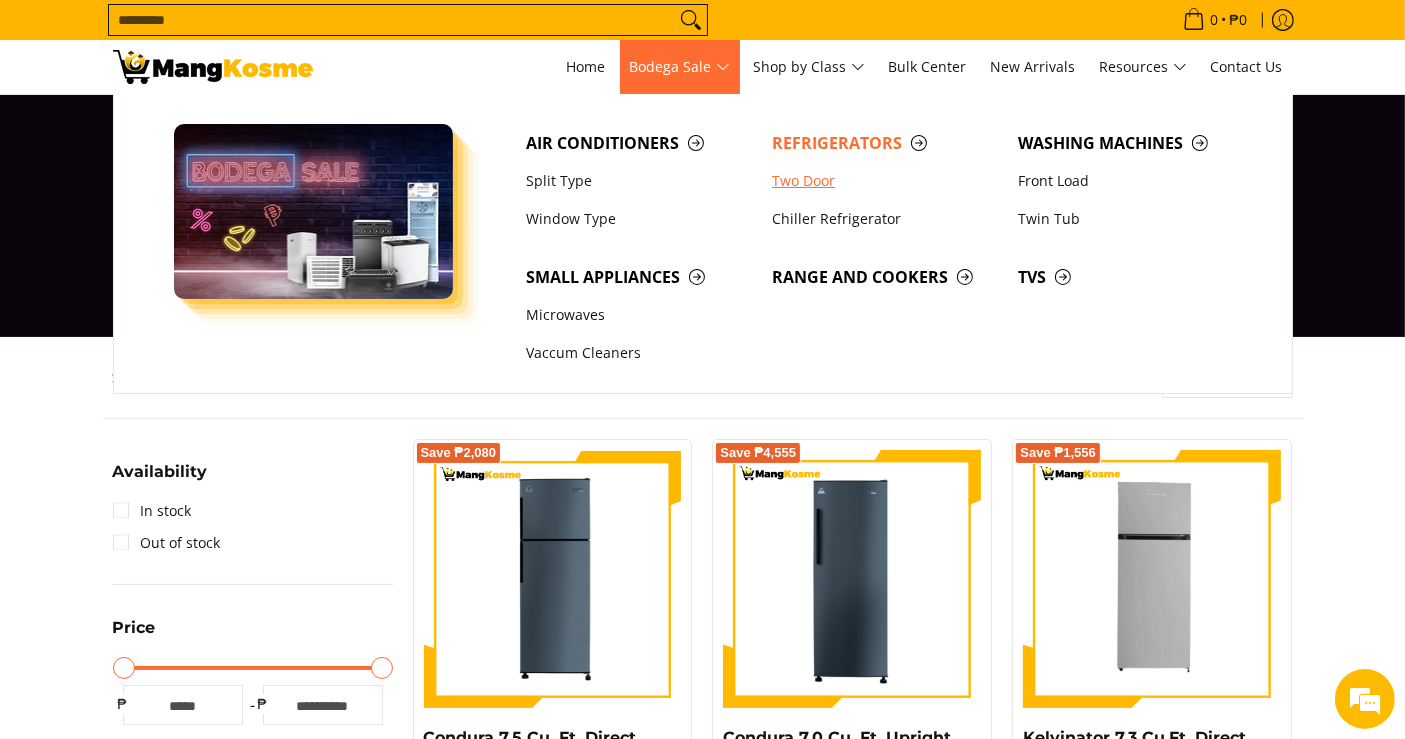 click on "Two Door" at bounding box center [885, 181] 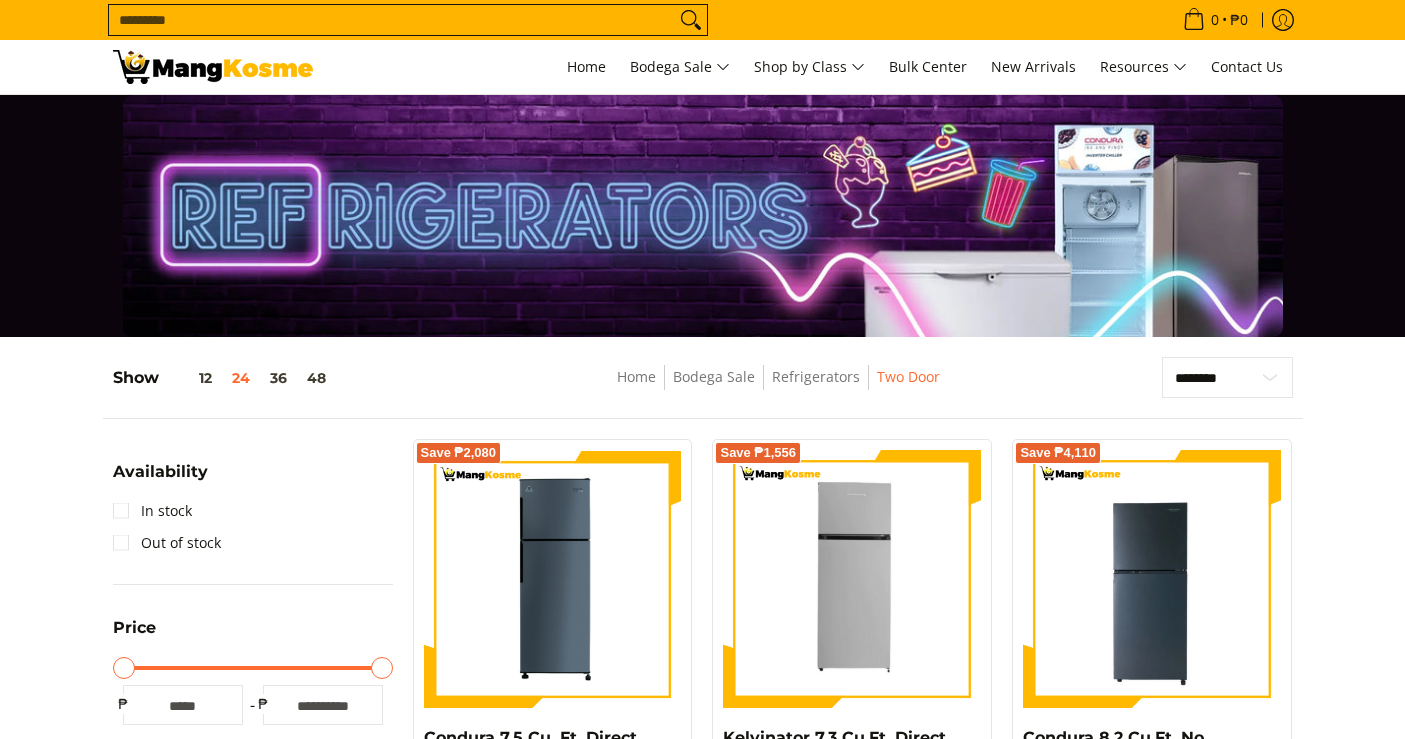 scroll, scrollTop: 0, scrollLeft: 0, axis: both 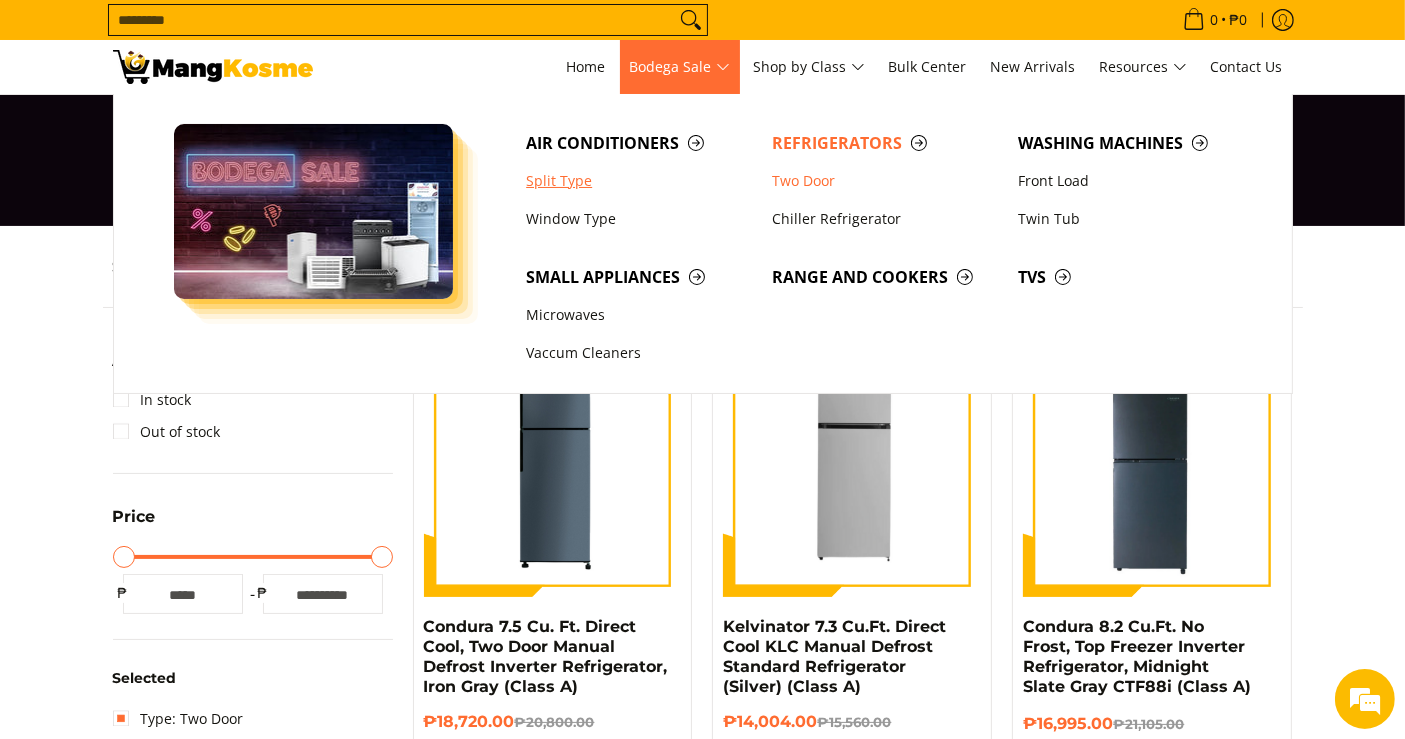 click on "Split Type" at bounding box center (639, 181) 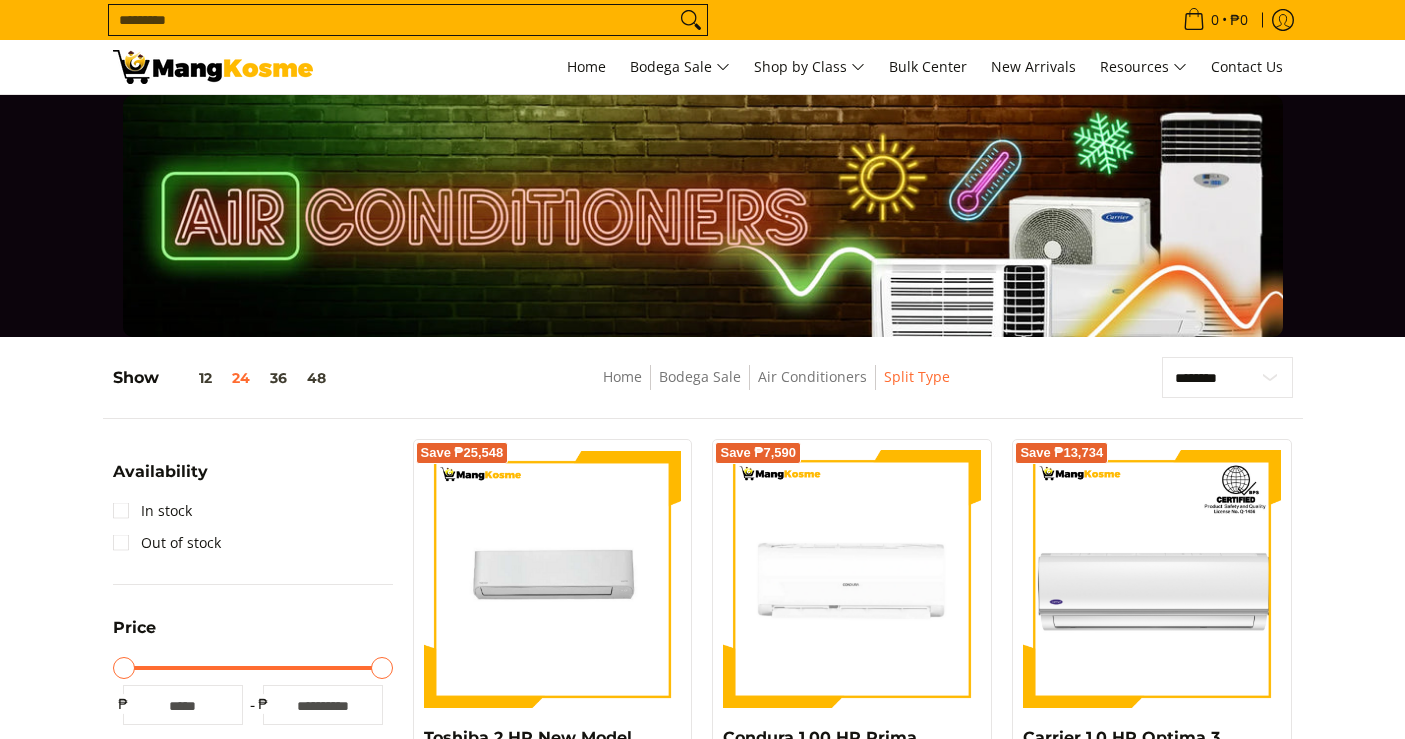 scroll, scrollTop: 764, scrollLeft: 0, axis: vertical 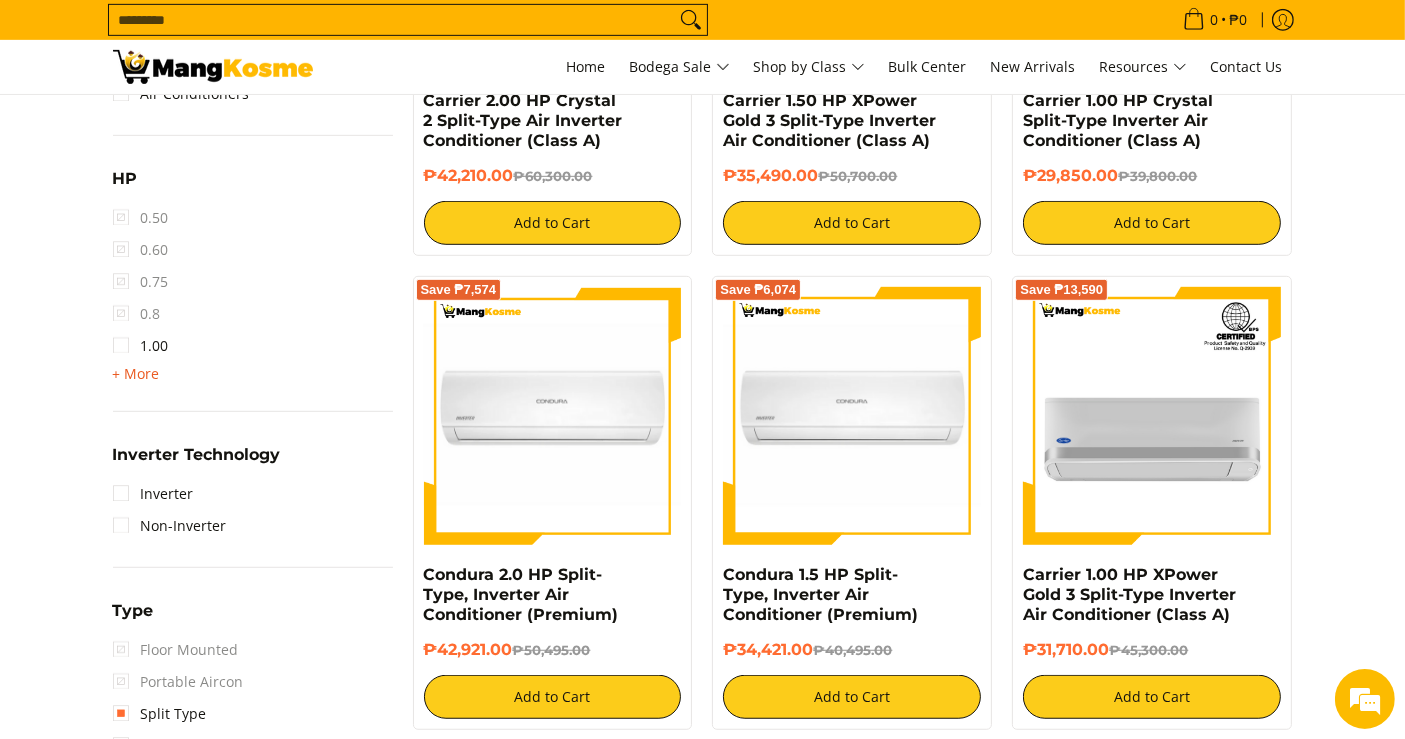 click on "+ More" at bounding box center (136, 374) 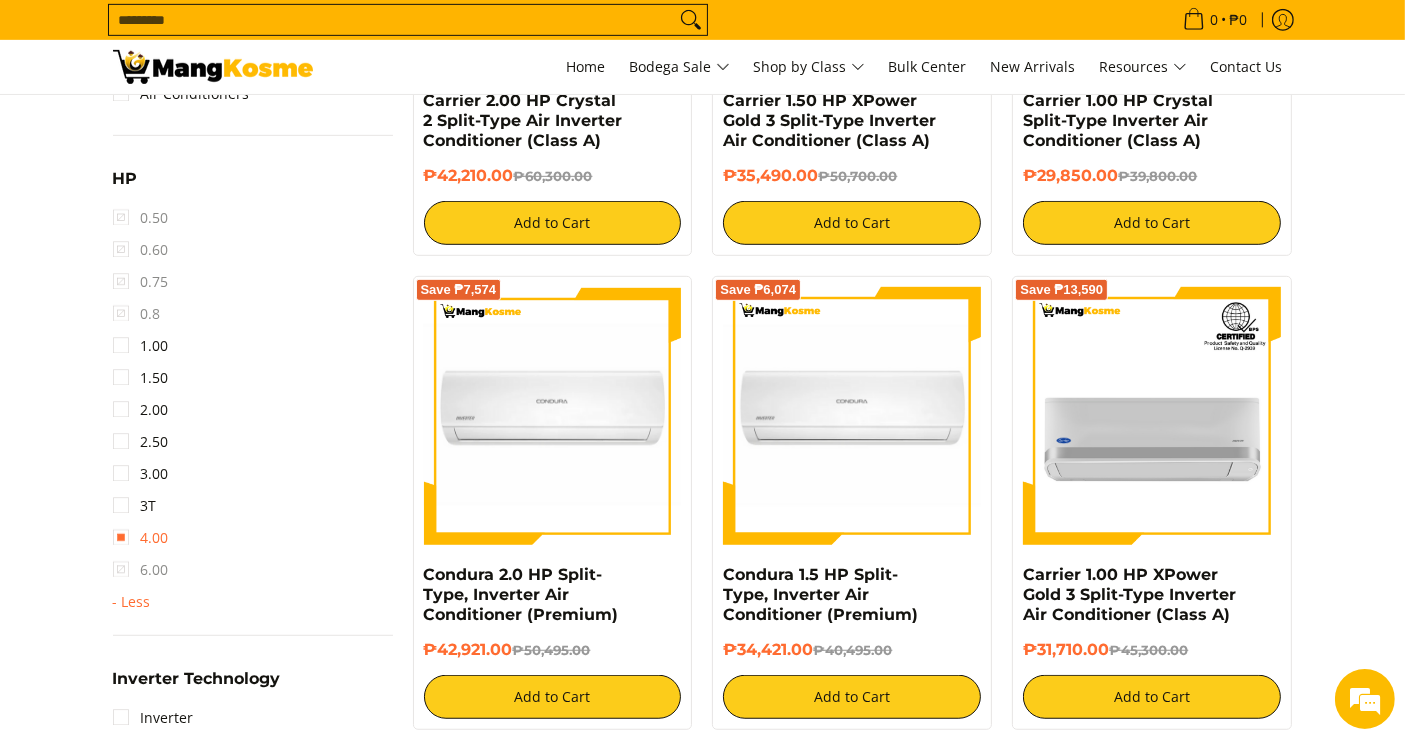 click on "4.00" at bounding box center [141, 538] 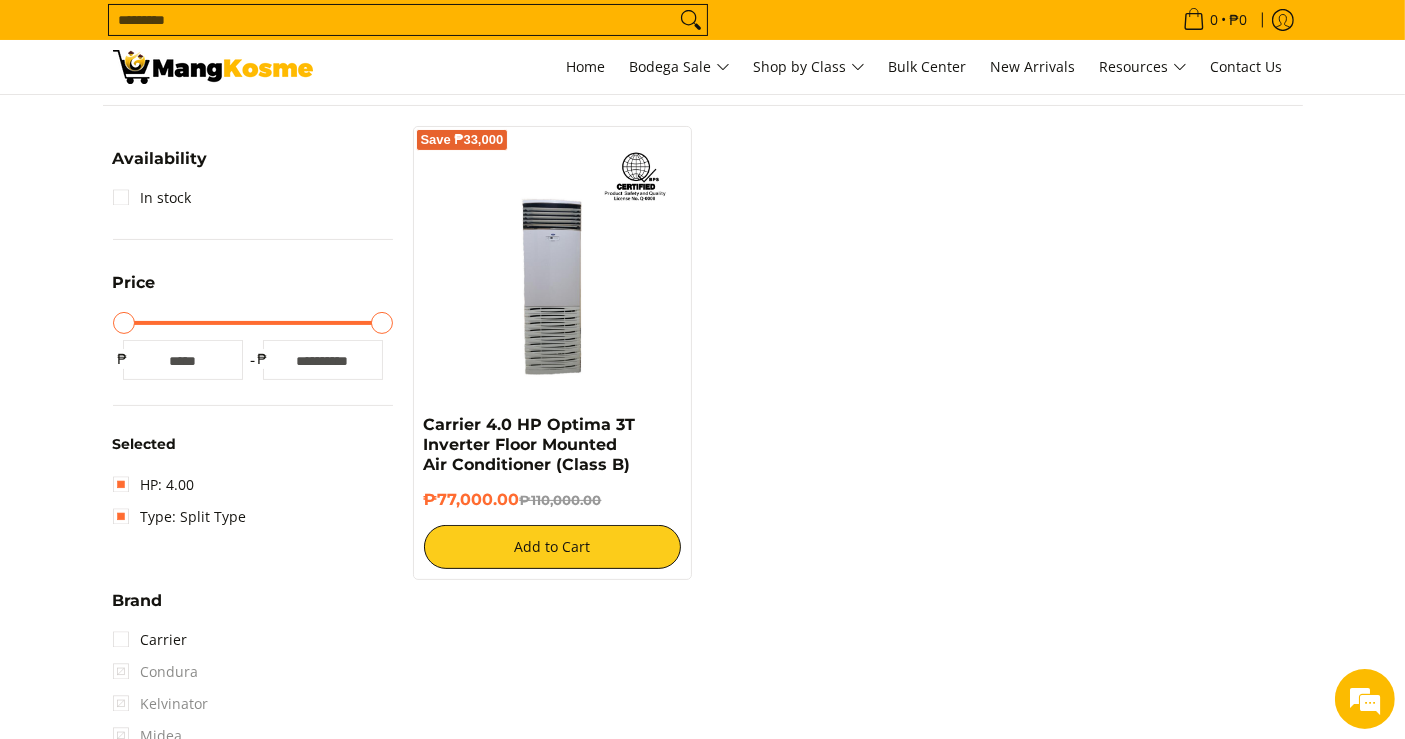 scroll, scrollTop: 261, scrollLeft: 0, axis: vertical 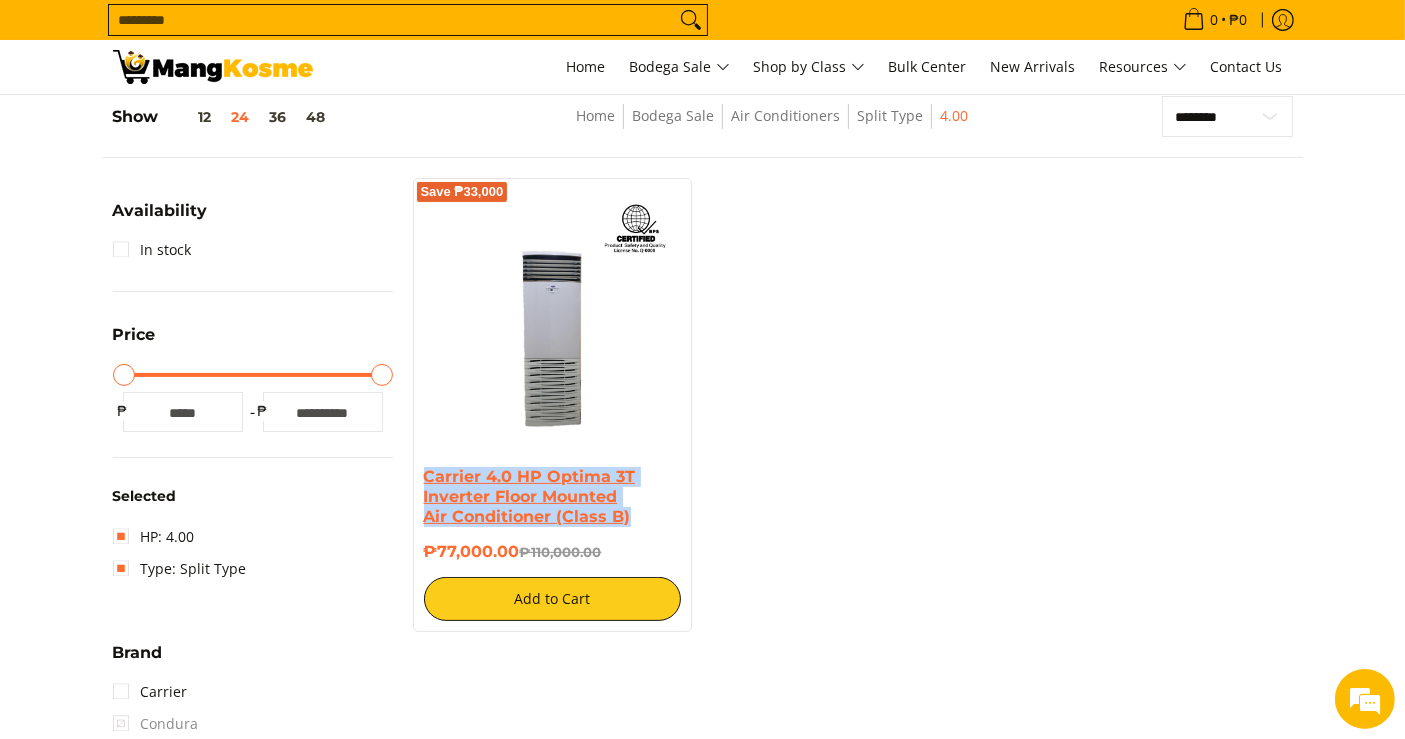 drag, startPoint x: 638, startPoint y: 510, endPoint x: 423, endPoint y: 470, distance: 218.68927 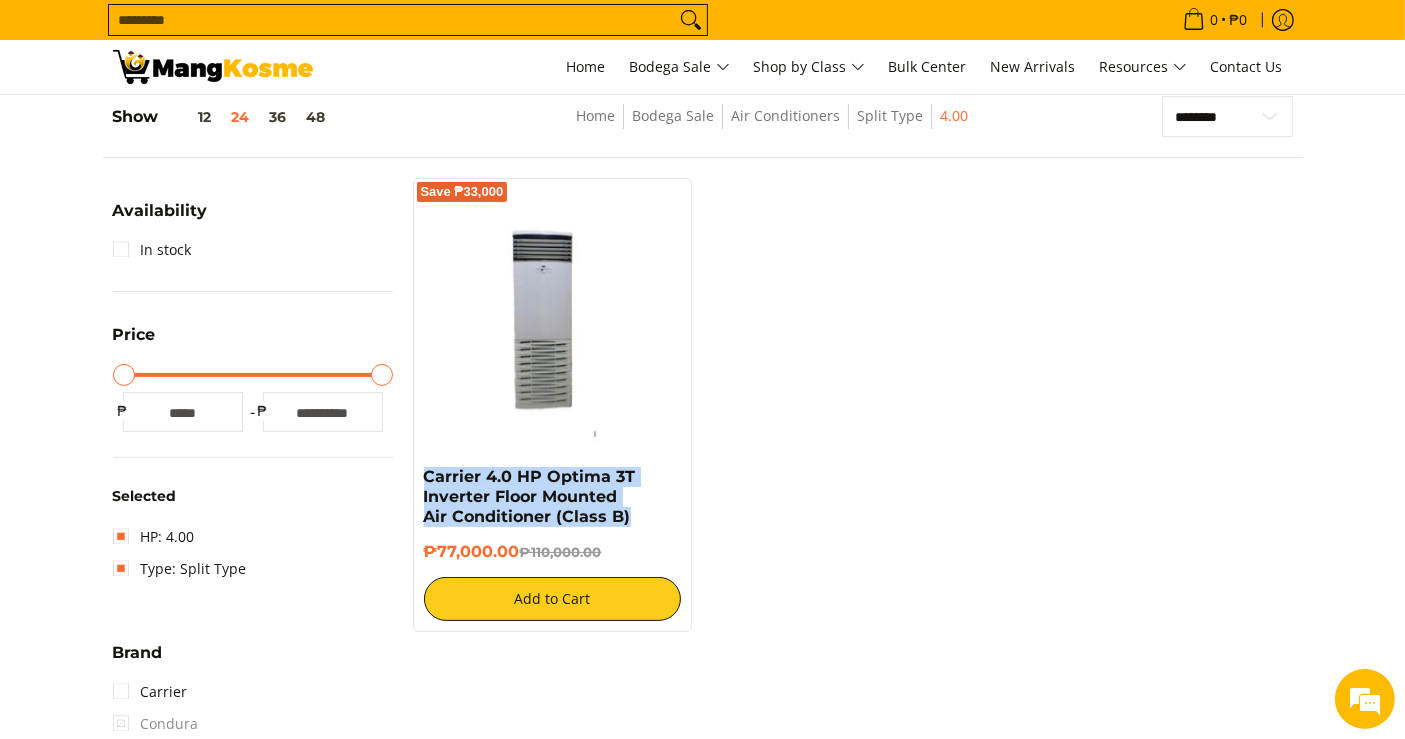 scroll, scrollTop: 0, scrollLeft: 0, axis: both 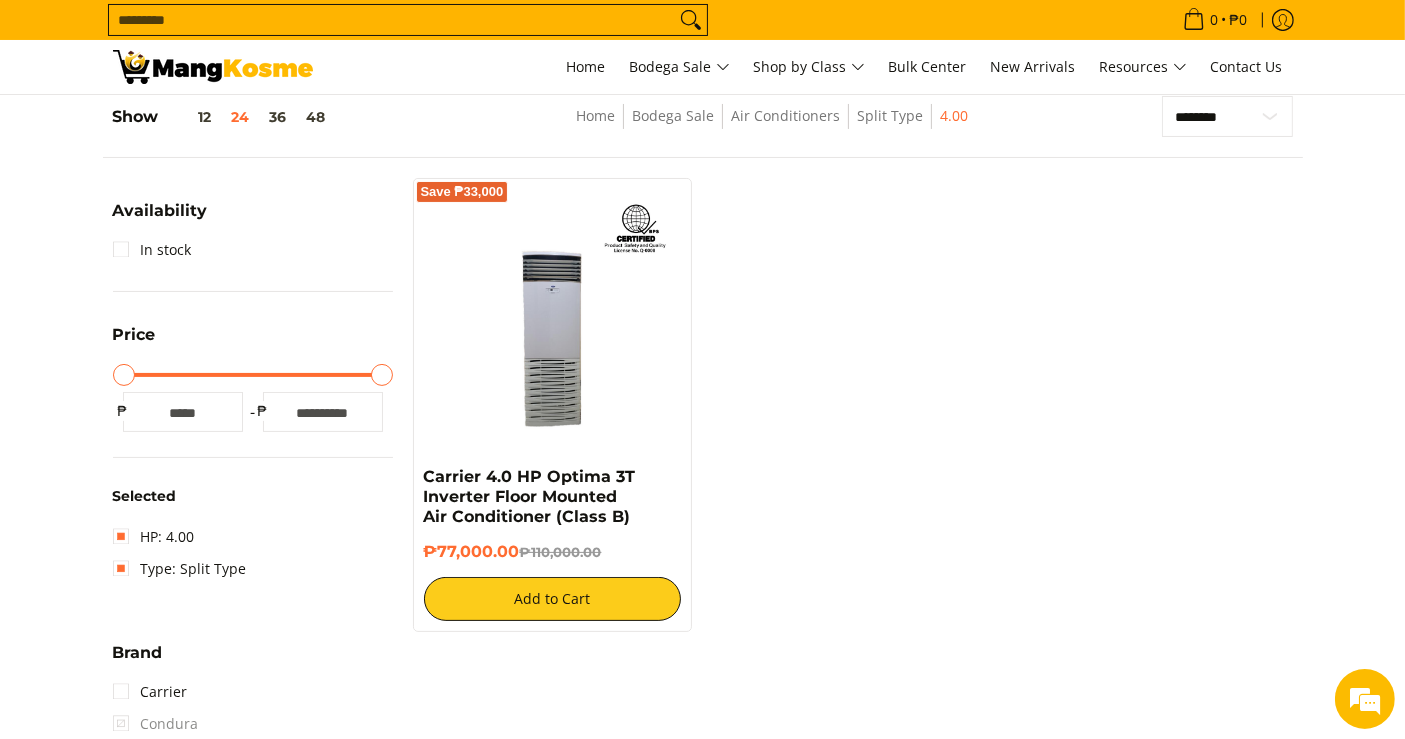 click on "₱77,000.00  ₱110,000.00" at bounding box center [553, 552] 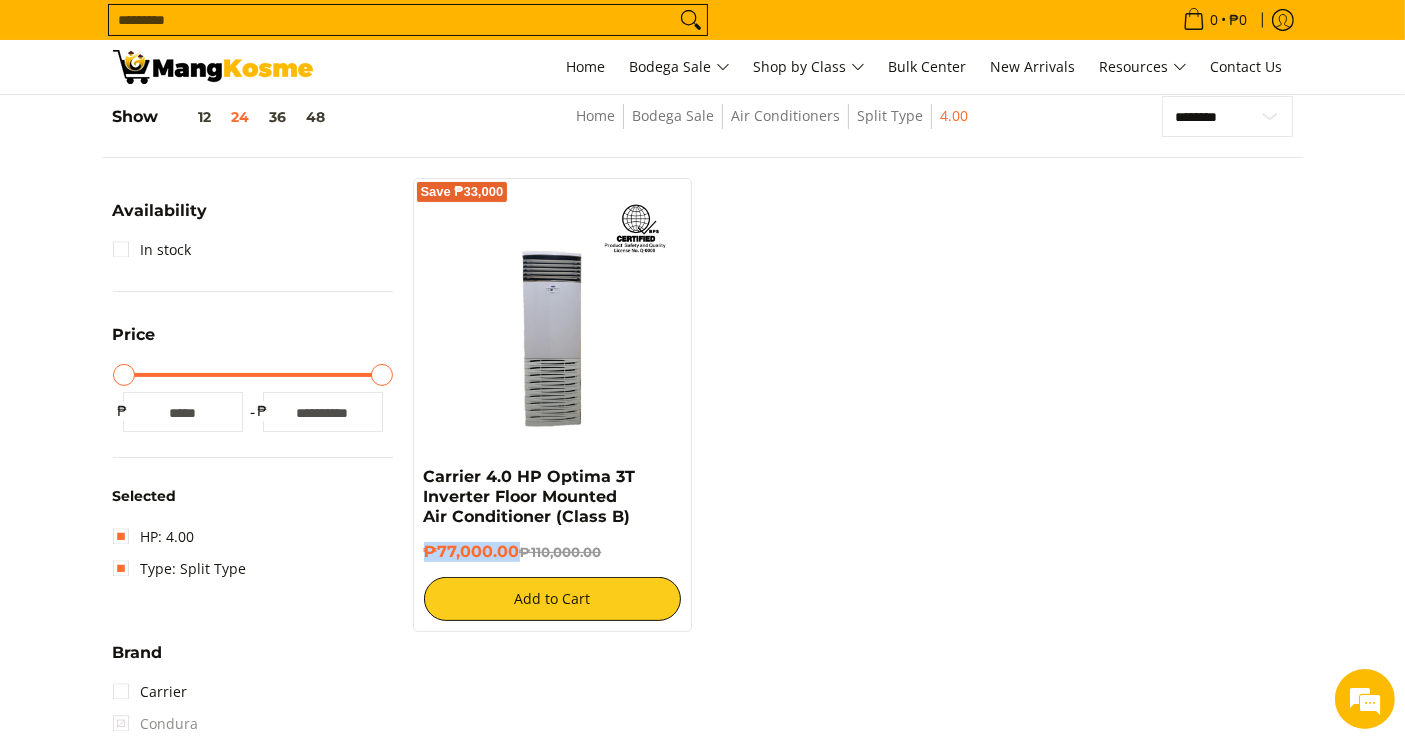 drag, startPoint x: 517, startPoint y: 546, endPoint x: 416, endPoint y: 547, distance: 101.00495 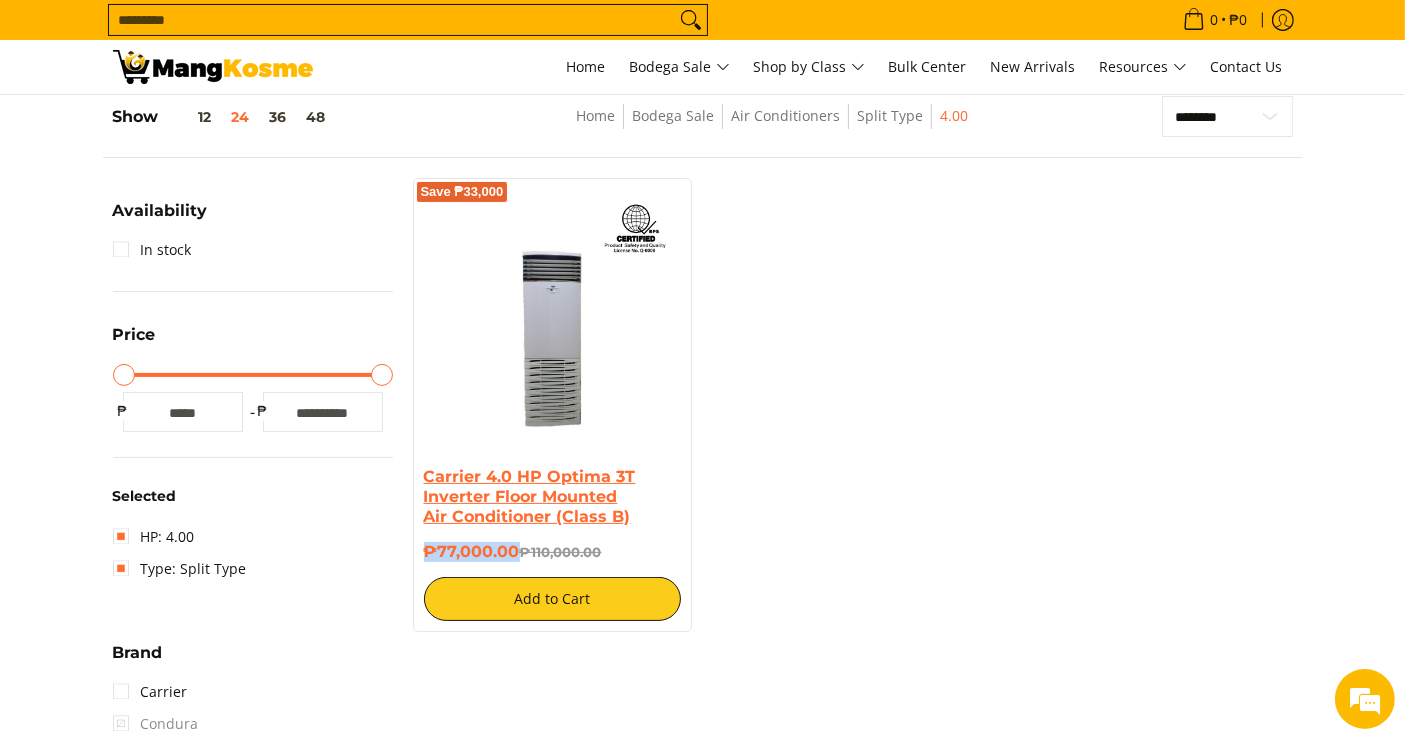 click on "Carrier 4.0 HP Optima 3T Inverter Floor Mounted Air Conditioner (Class B)" at bounding box center [530, 496] 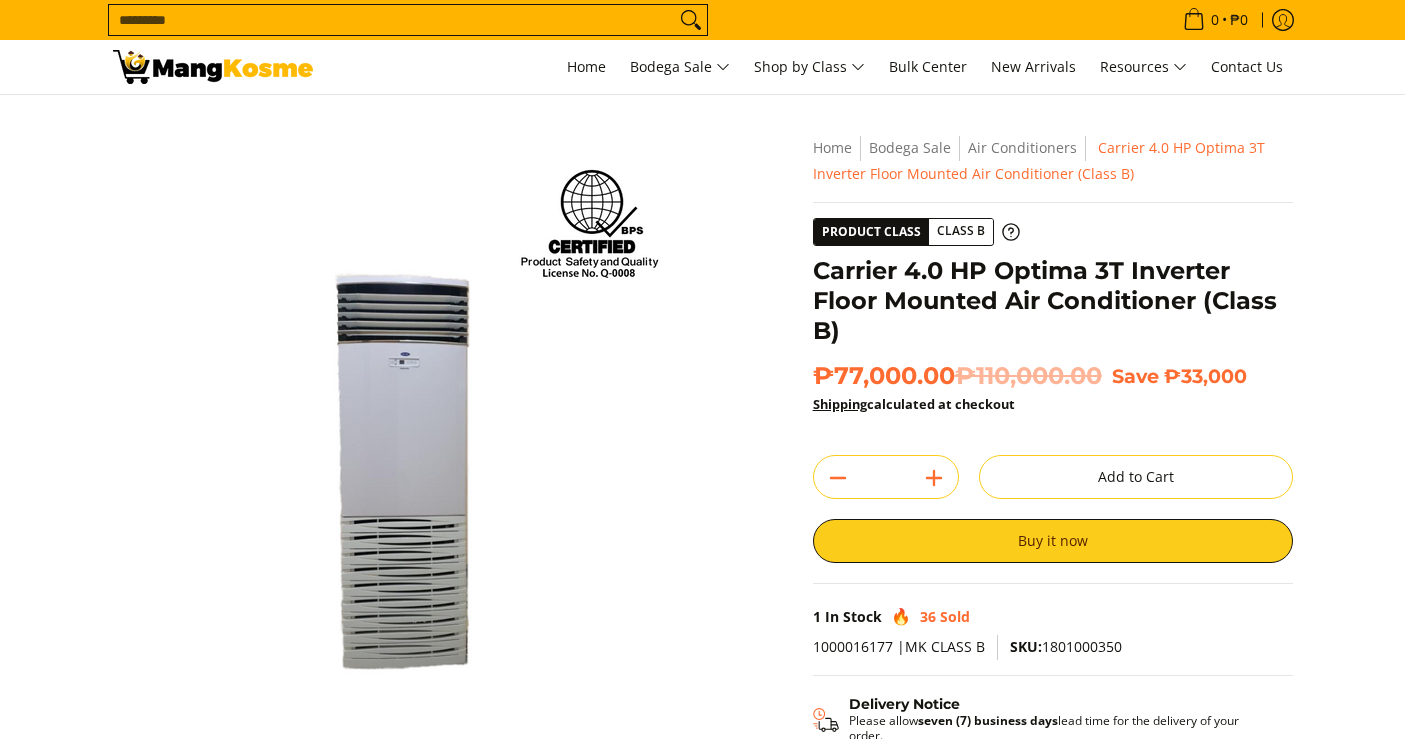 scroll, scrollTop: 0, scrollLeft: 0, axis: both 